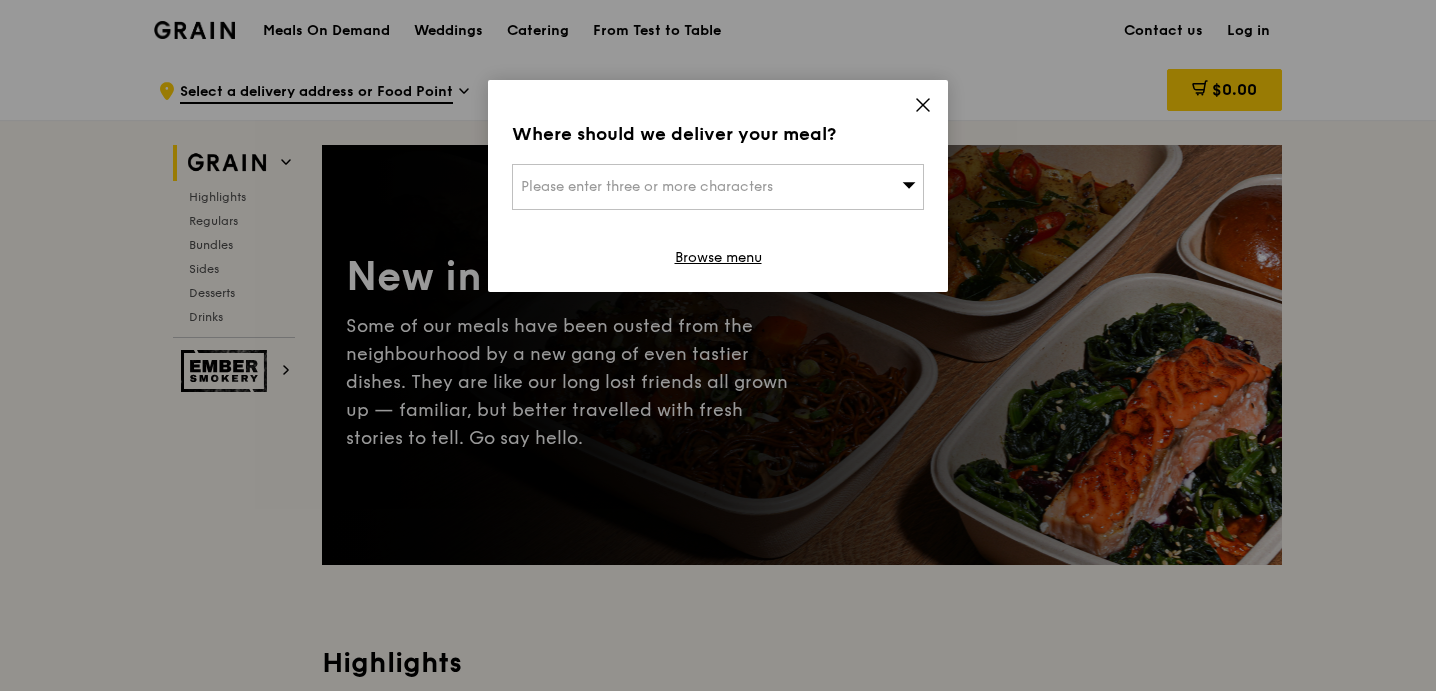 scroll, scrollTop: 0, scrollLeft: 0, axis: both 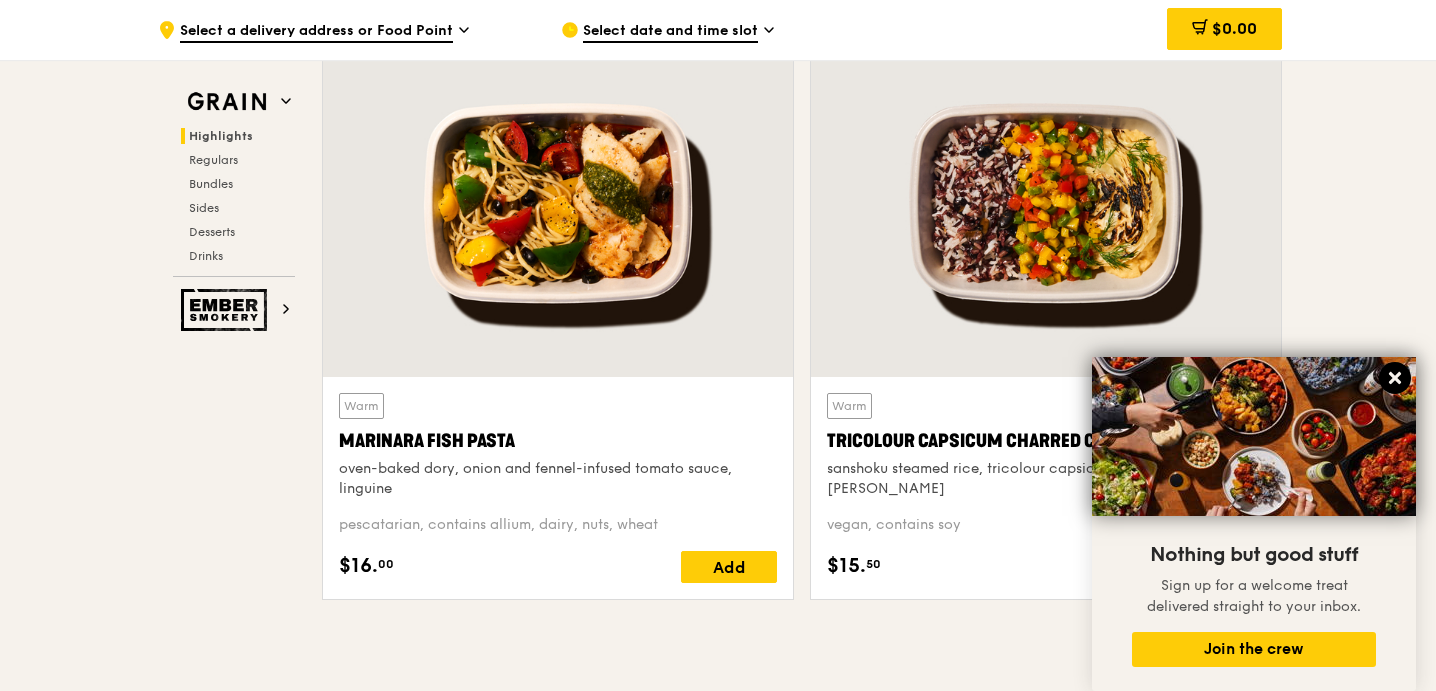 click 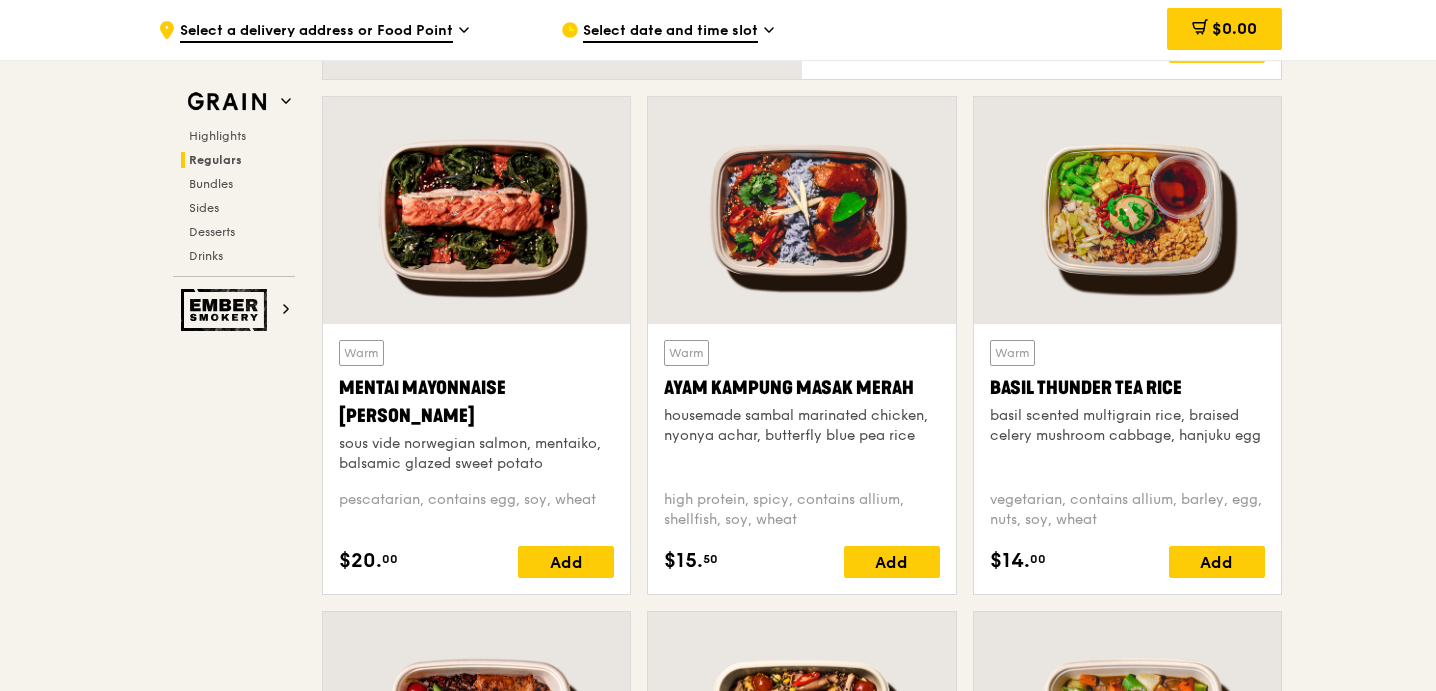 scroll, scrollTop: 1736, scrollLeft: 0, axis: vertical 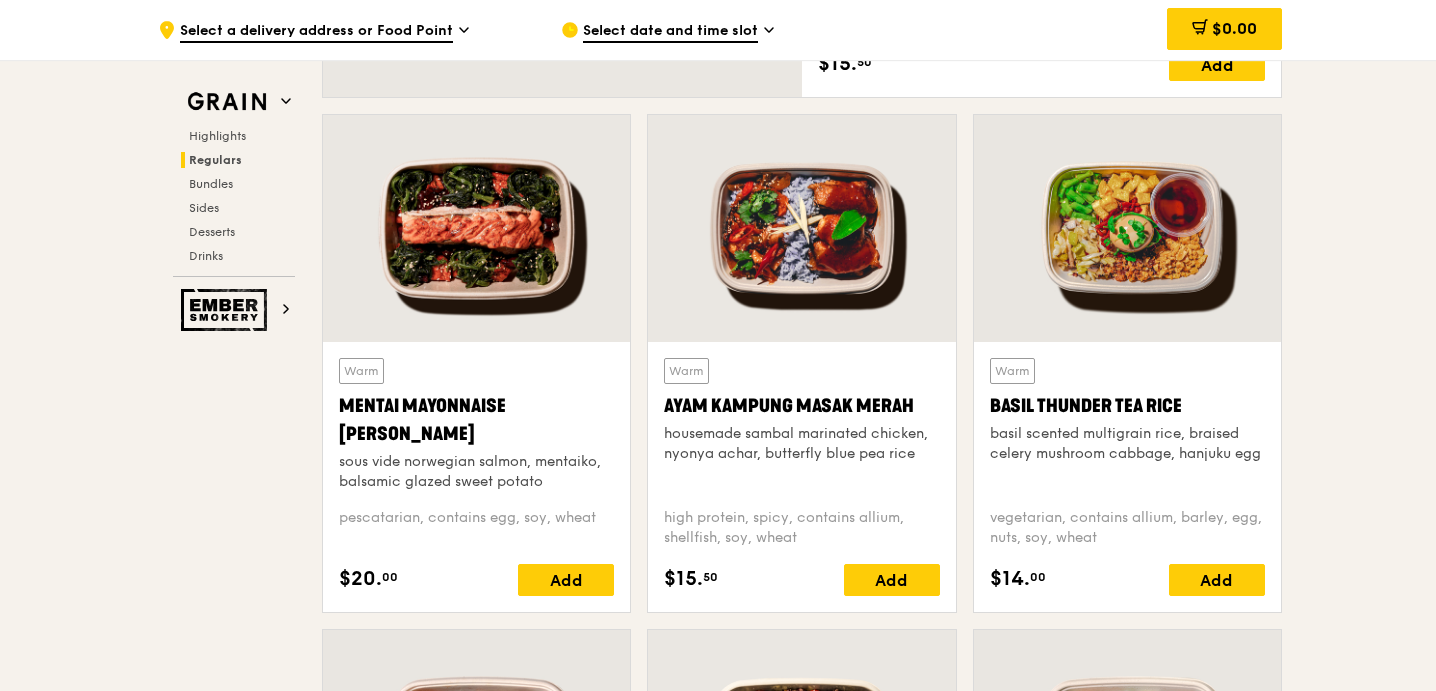 click at bounding box center (476, 228) 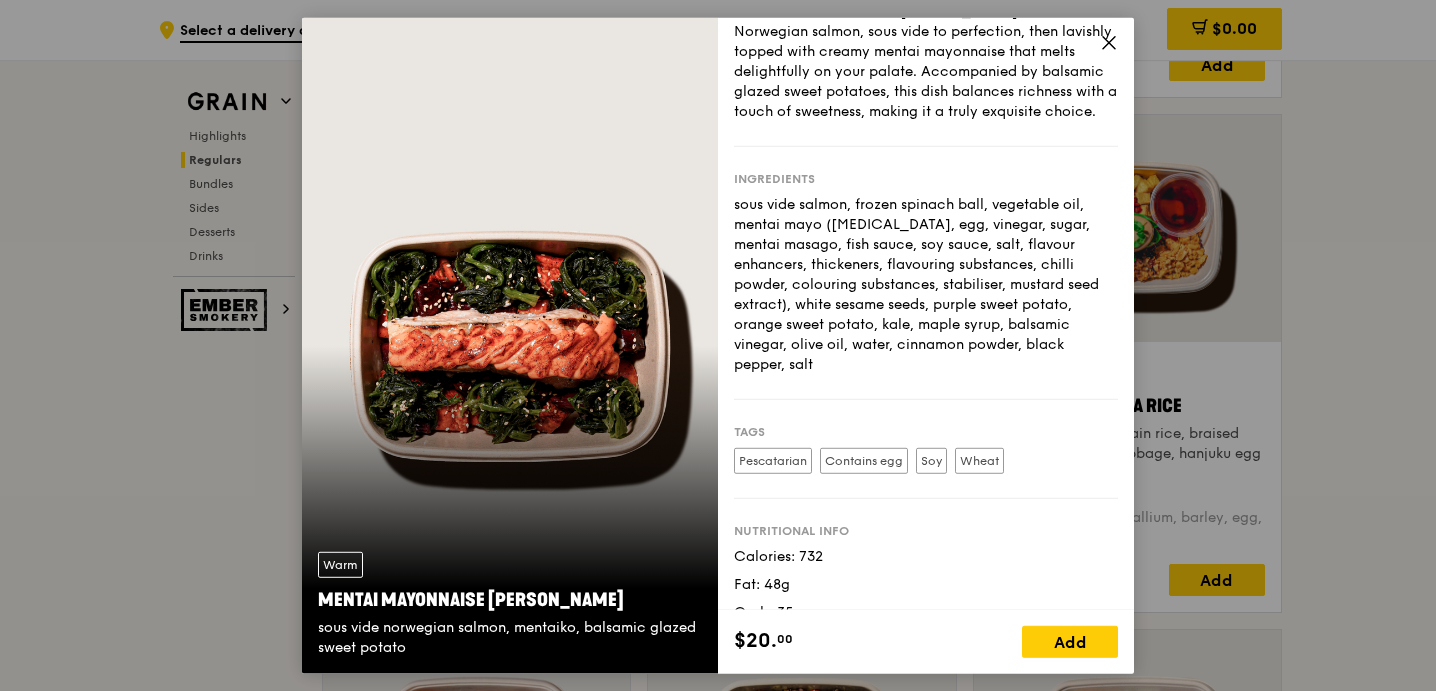 scroll, scrollTop: 118, scrollLeft: 0, axis: vertical 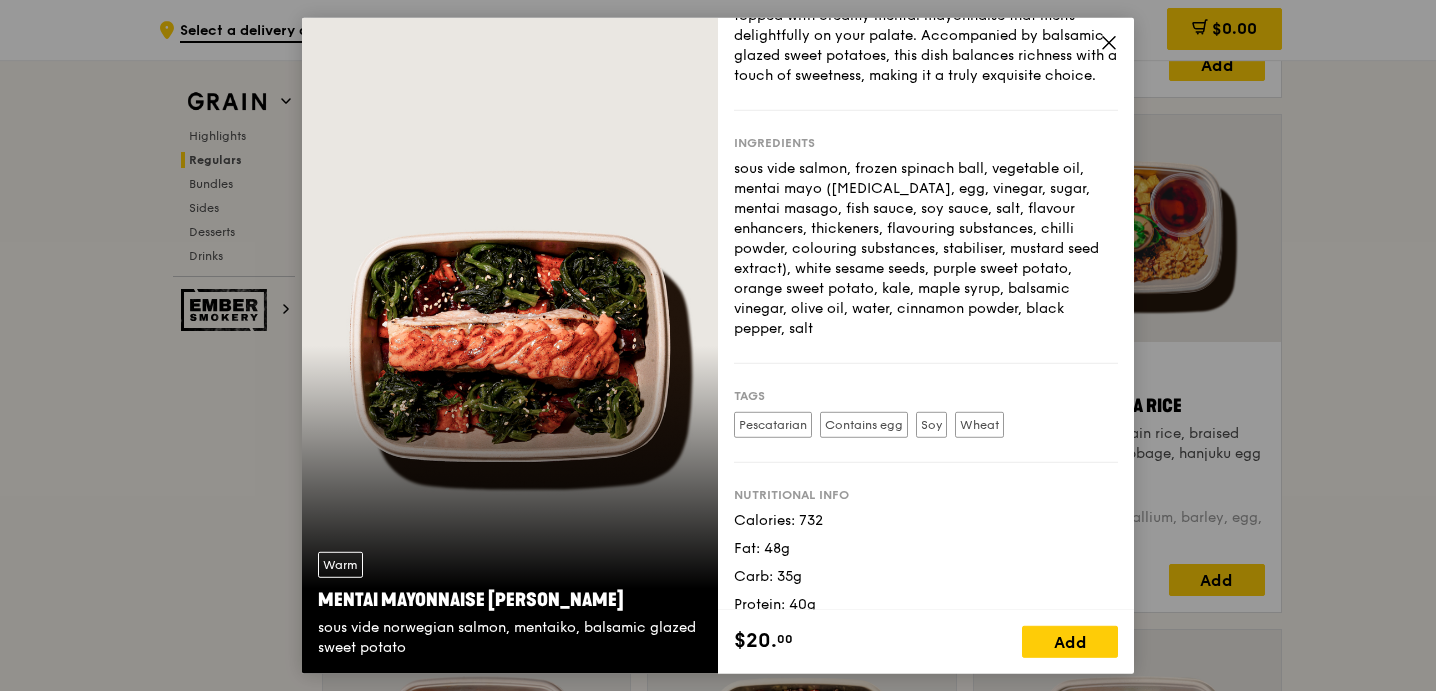 click 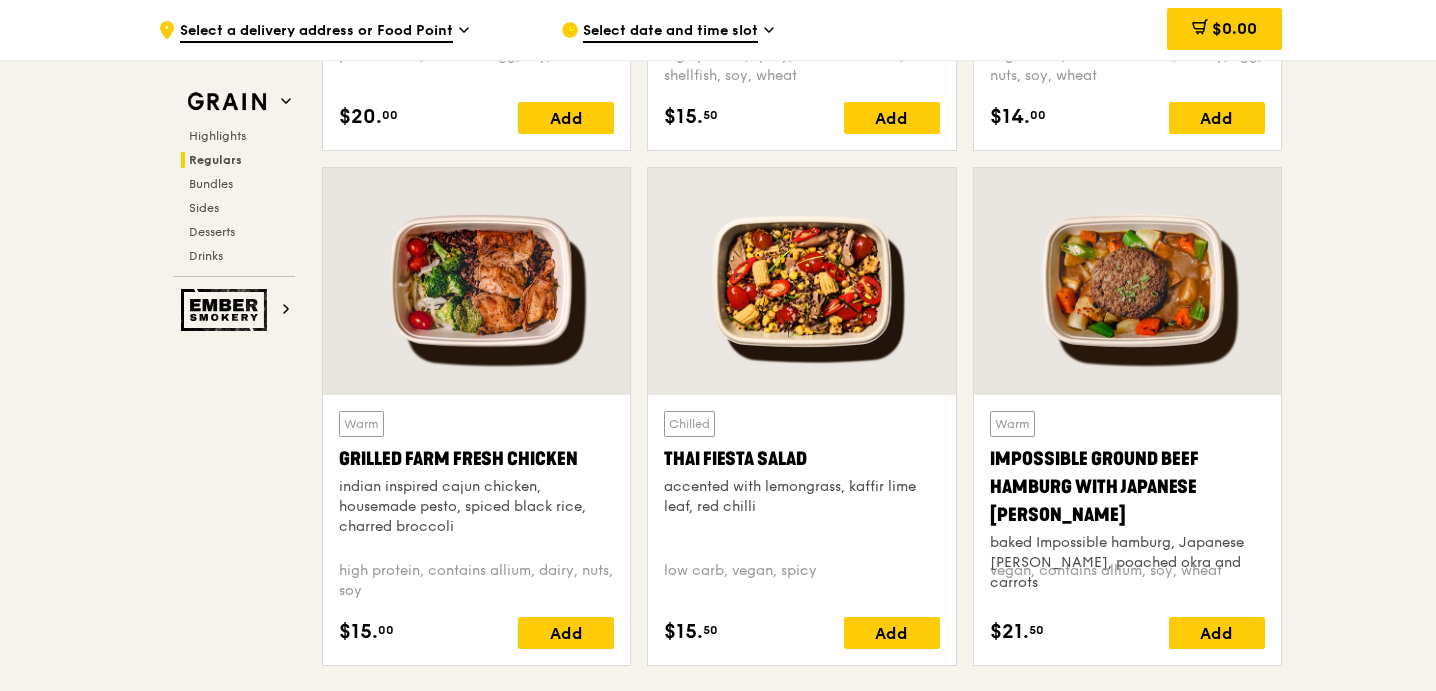 scroll, scrollTop: 2252, scrollLeft: 0, axis: vertical 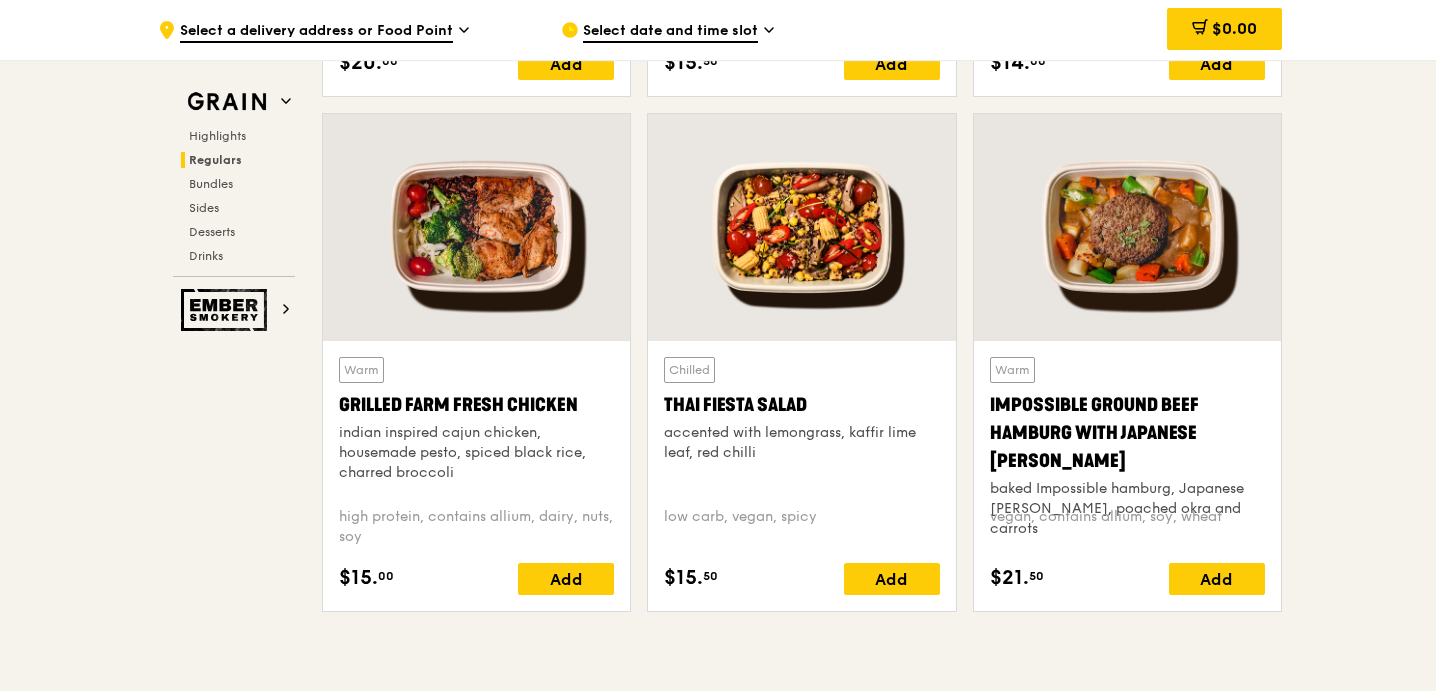 click at bounding box center (801, 227) 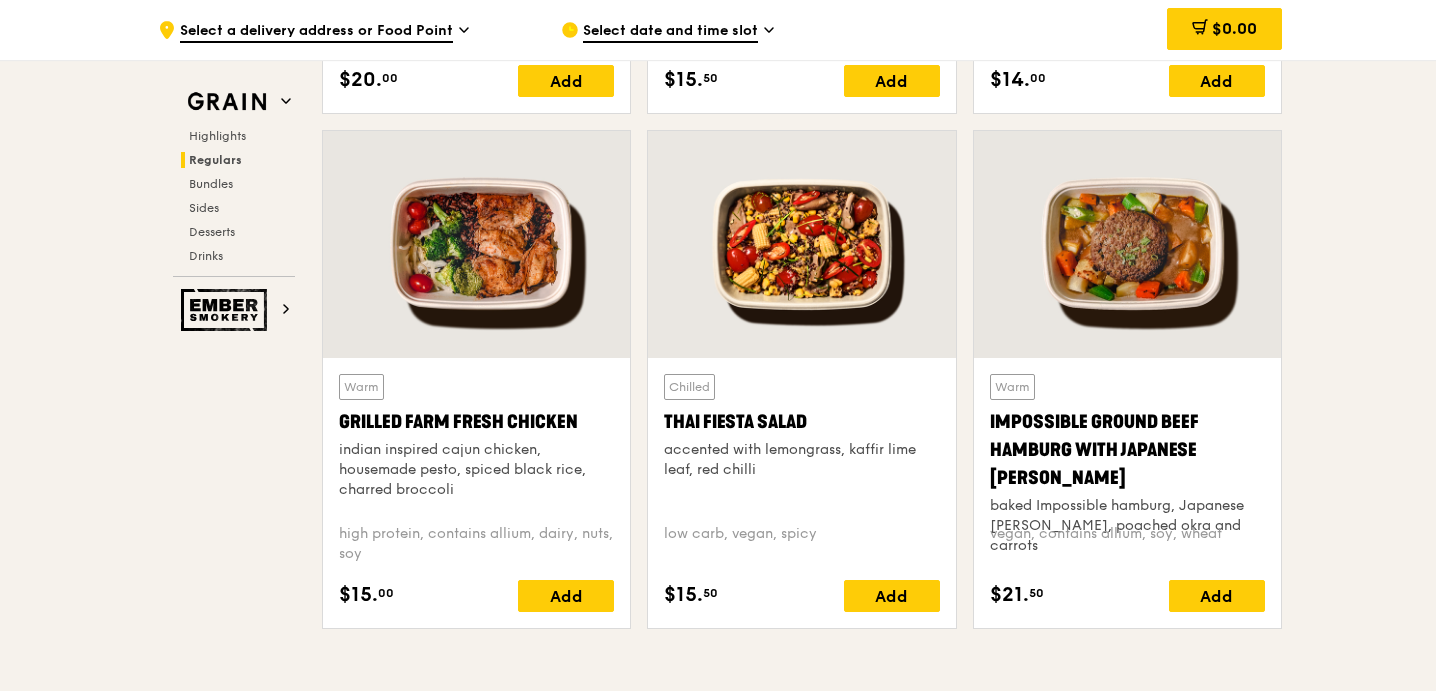 scroll, scrollTop: 2232, scrollLeft: 0, axis: vertical 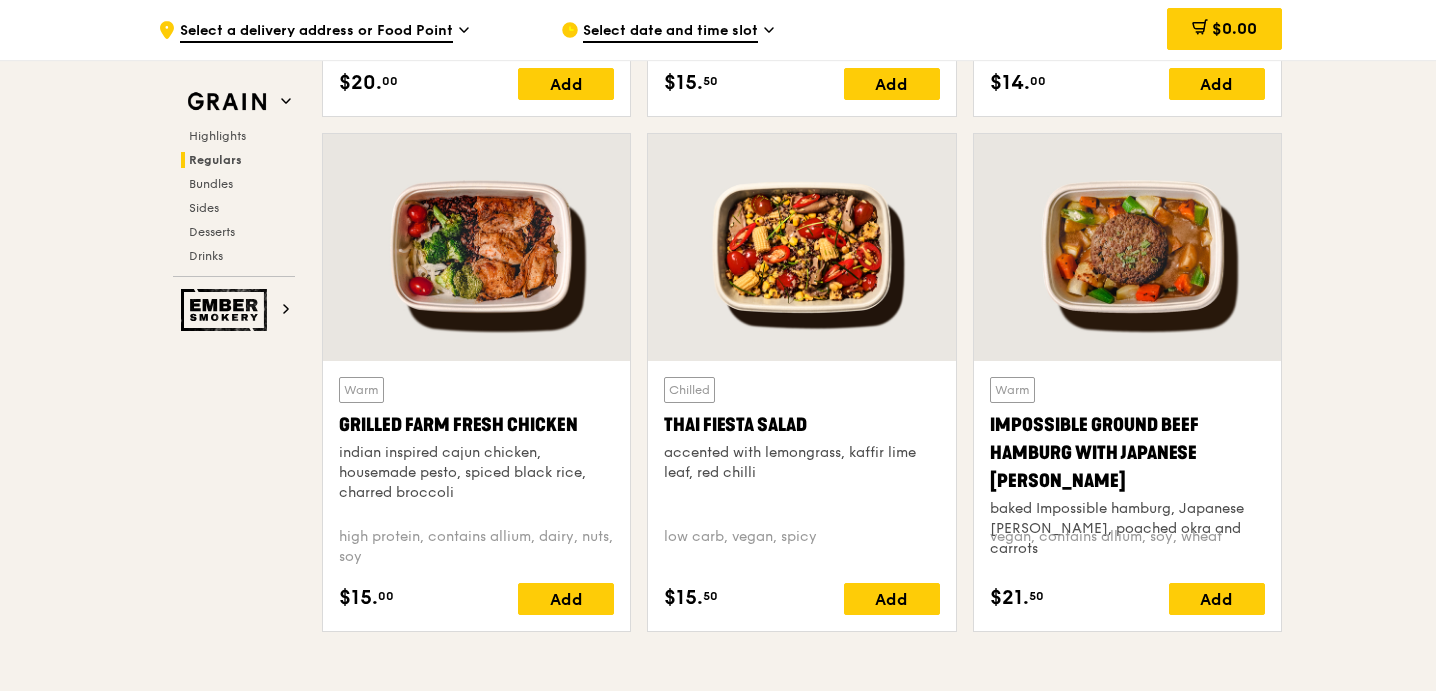 click at bounding box center (1127, 247) 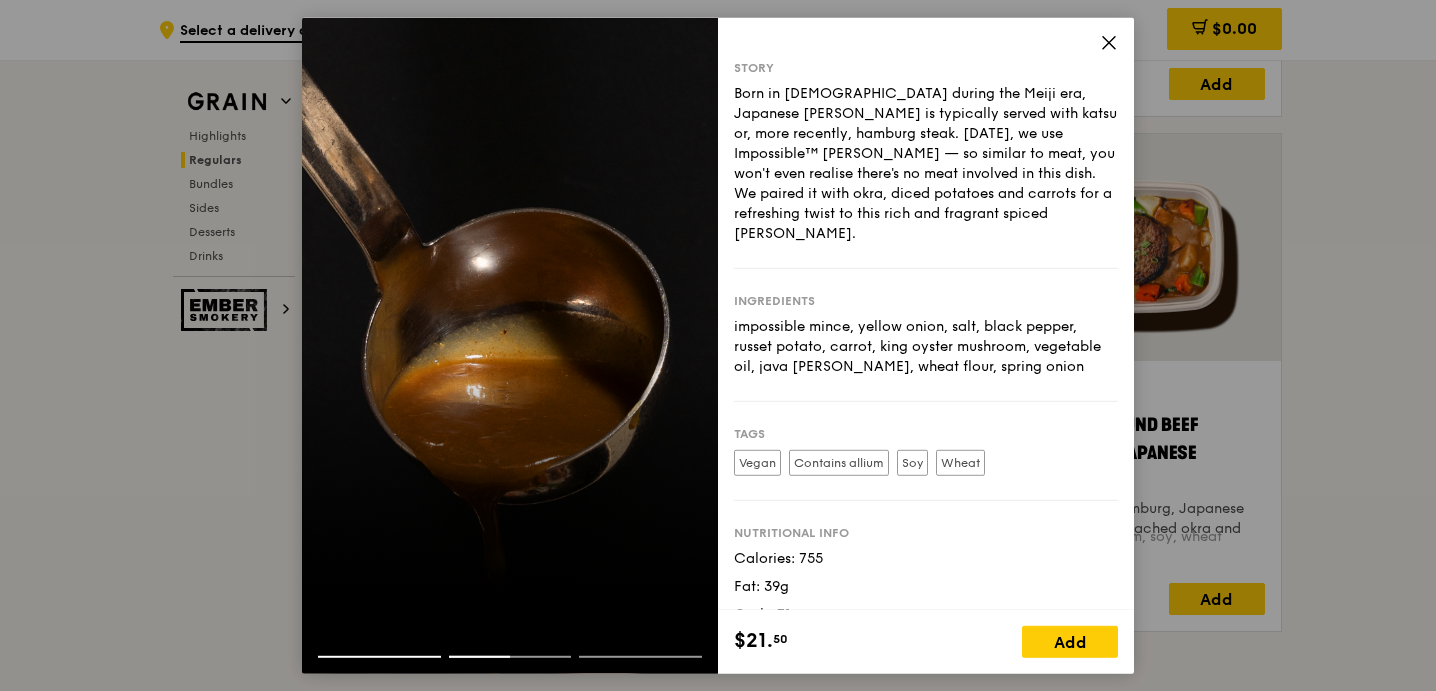 click 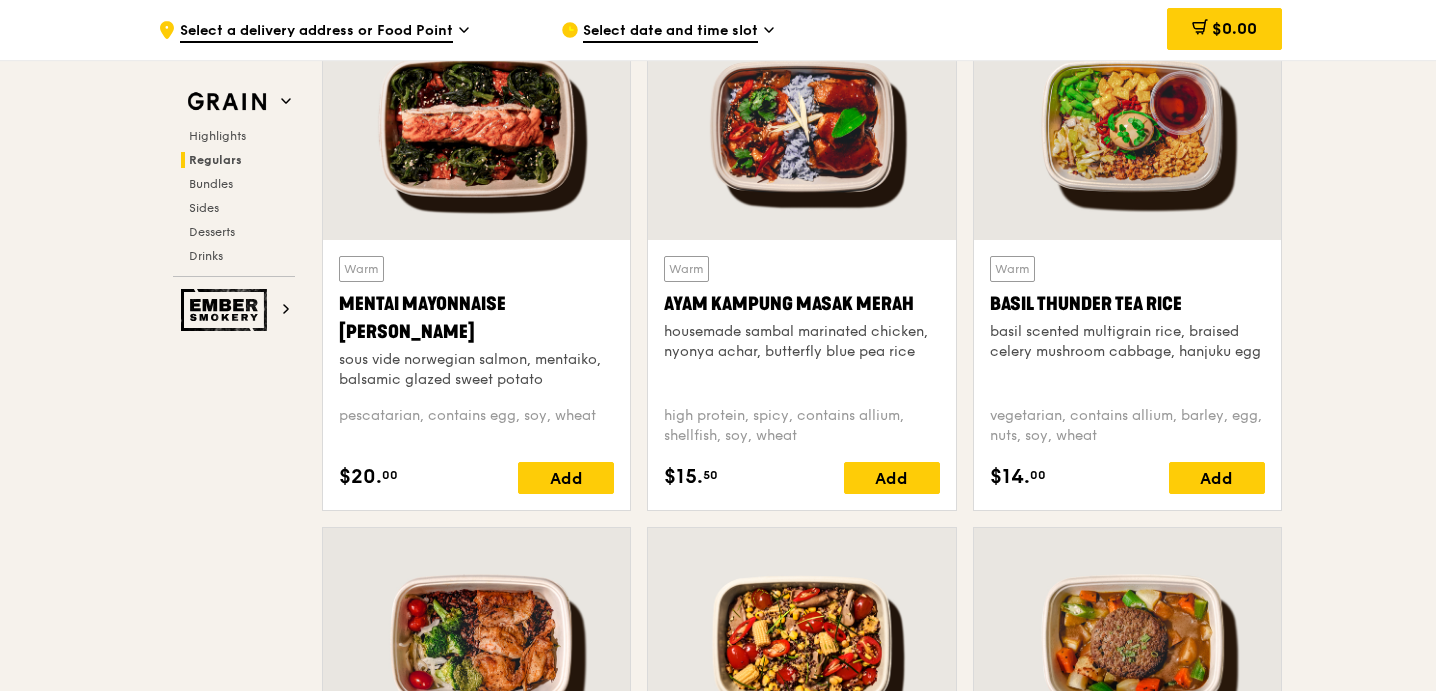 scroll, scrollTop: 1830, scrollLeft: 0, axis: vertical 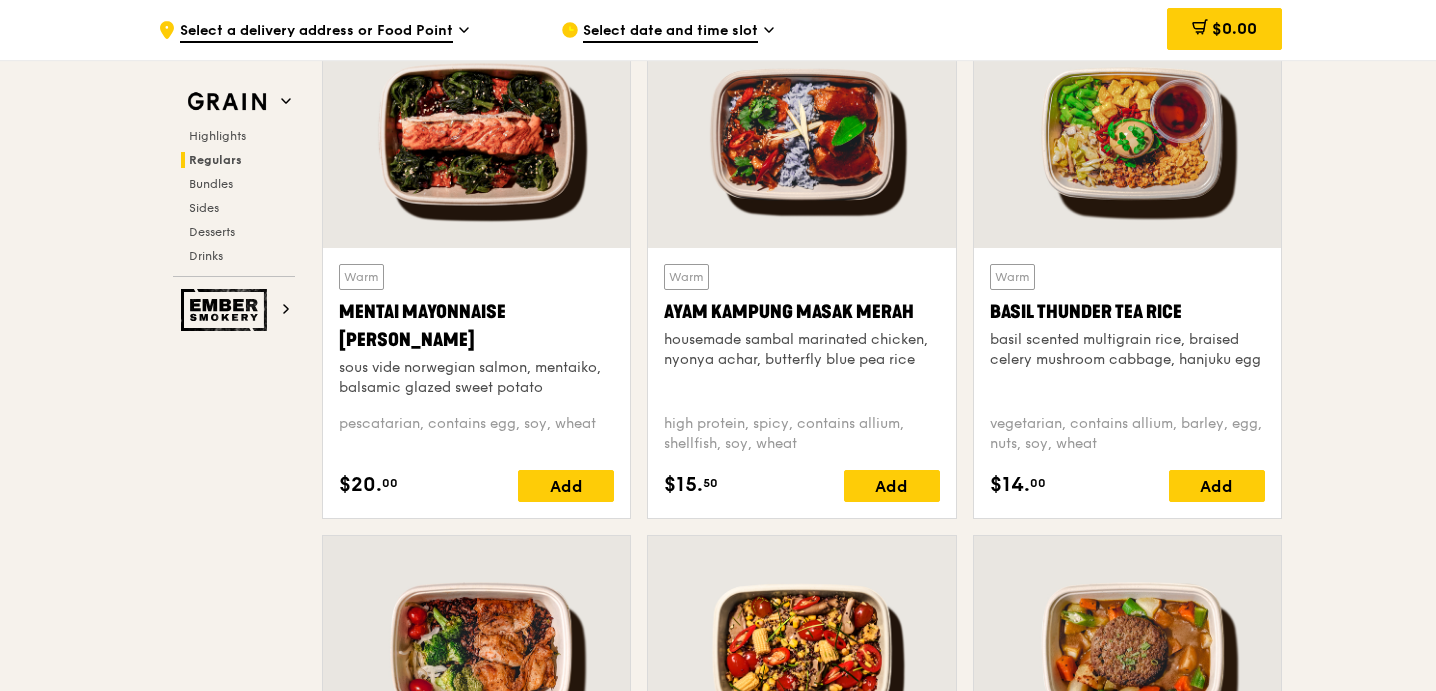 click at bounding box center [1127, 134] 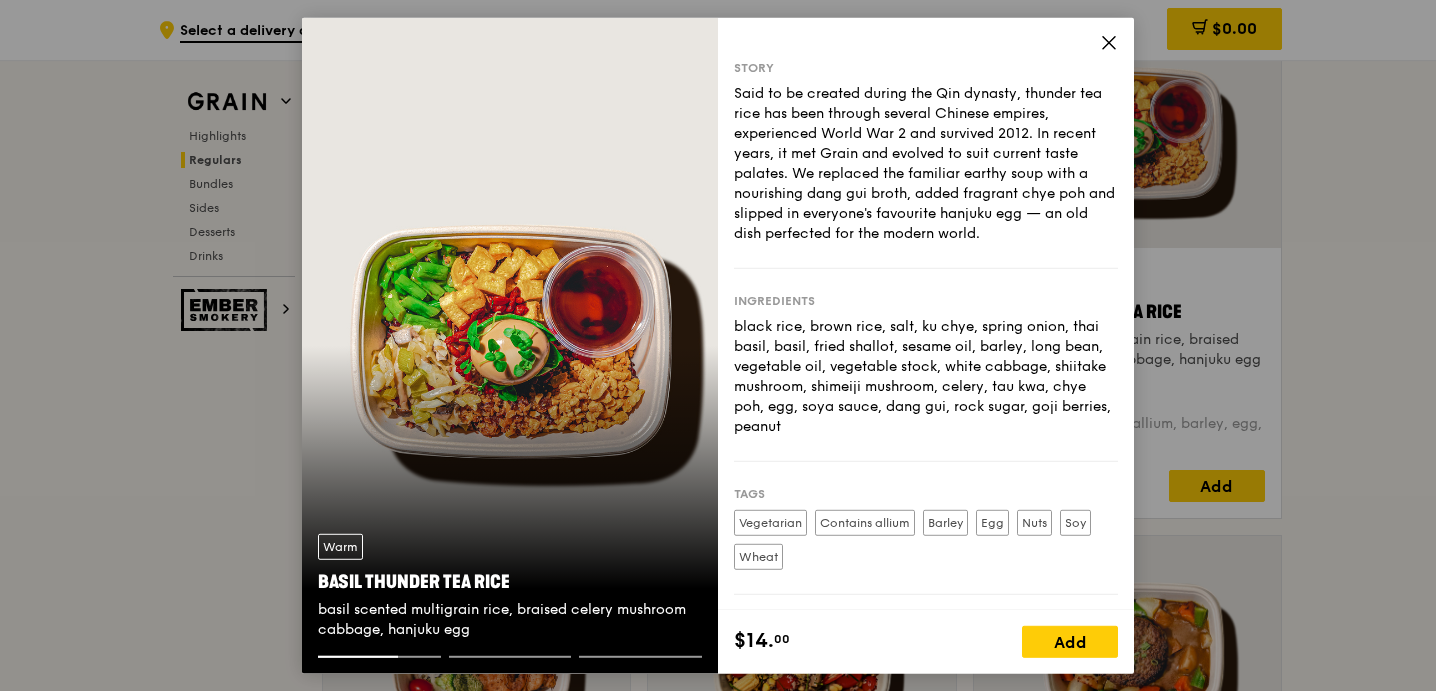 click 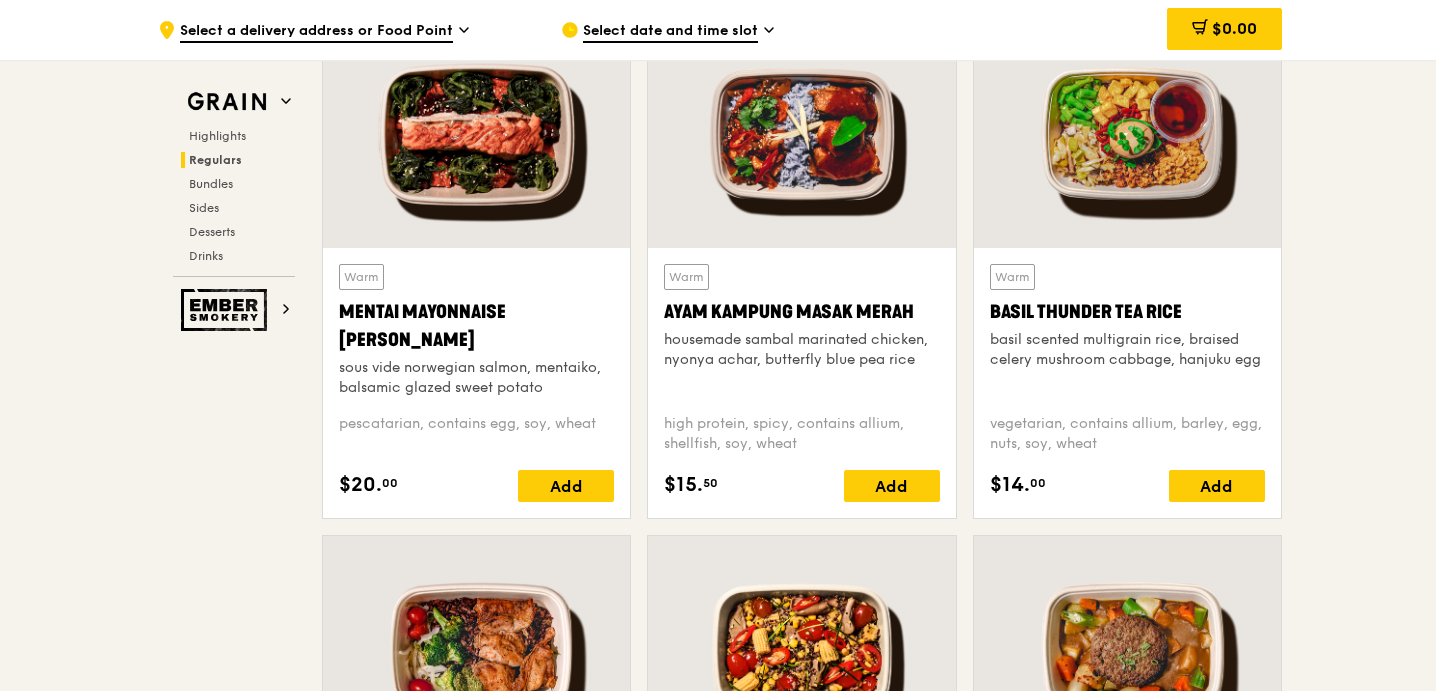 click on "Warm
Basil Thunder Tea [PERSON_NAME] scented multigrain rice, braised celery mushroom cabbage, hanjuku egg
vegetarian, contains allium, barley, egg, nuts, soy, wheat
$14.
00
Add" at bounding box center [1127, 277] 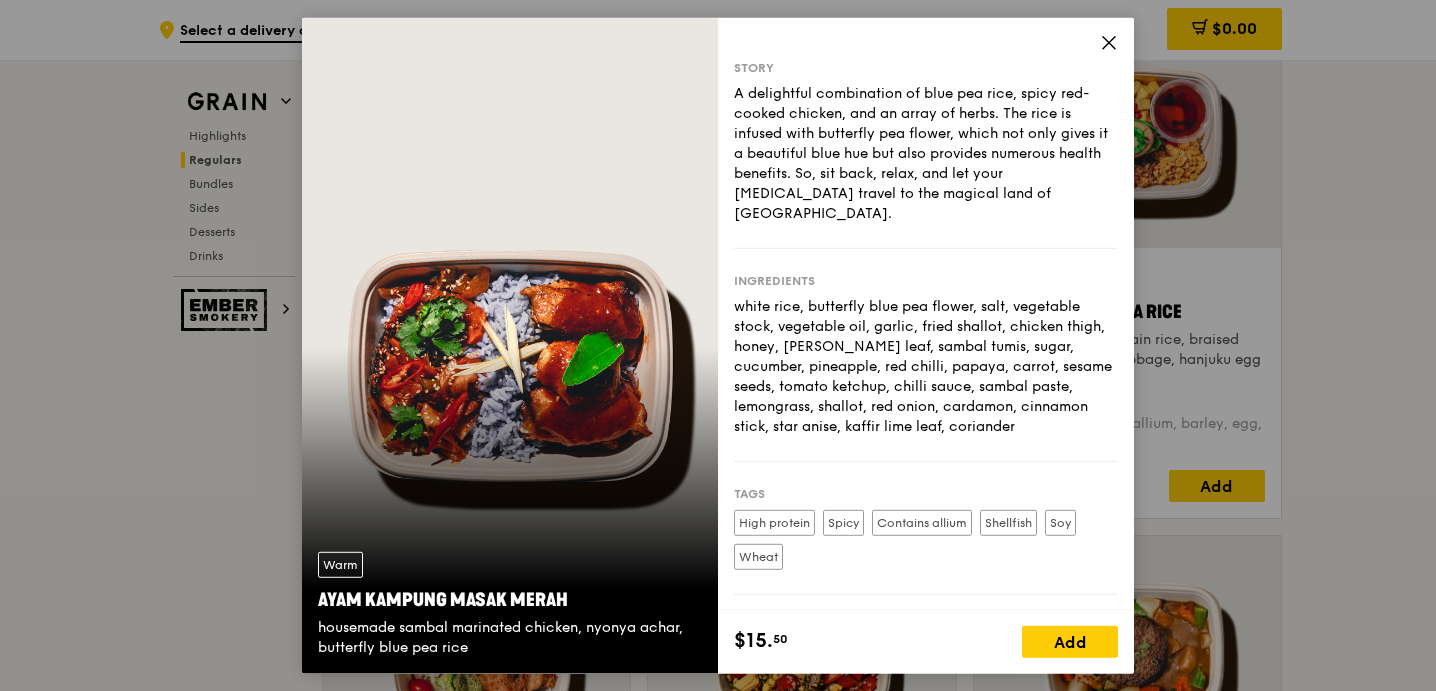 click 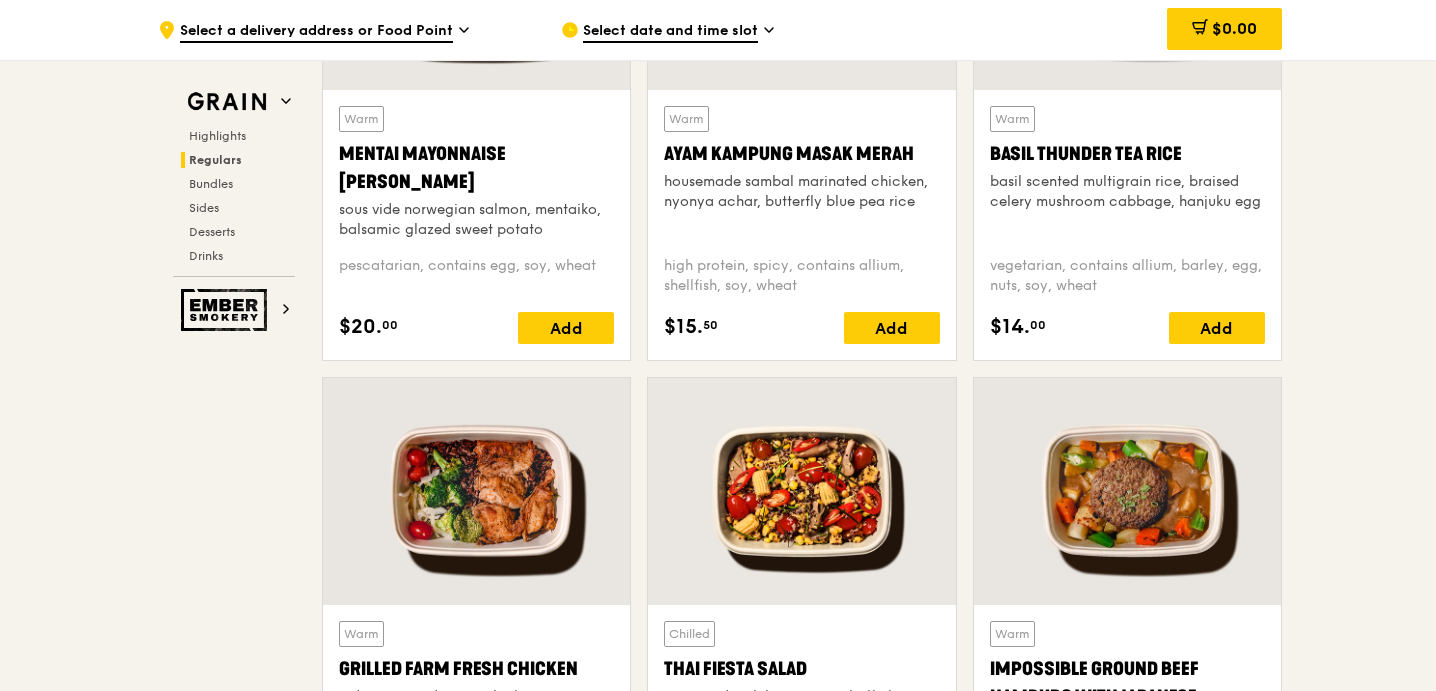 scroll, scrollTop: 2006, scrollLeft: 0, axis: vertical 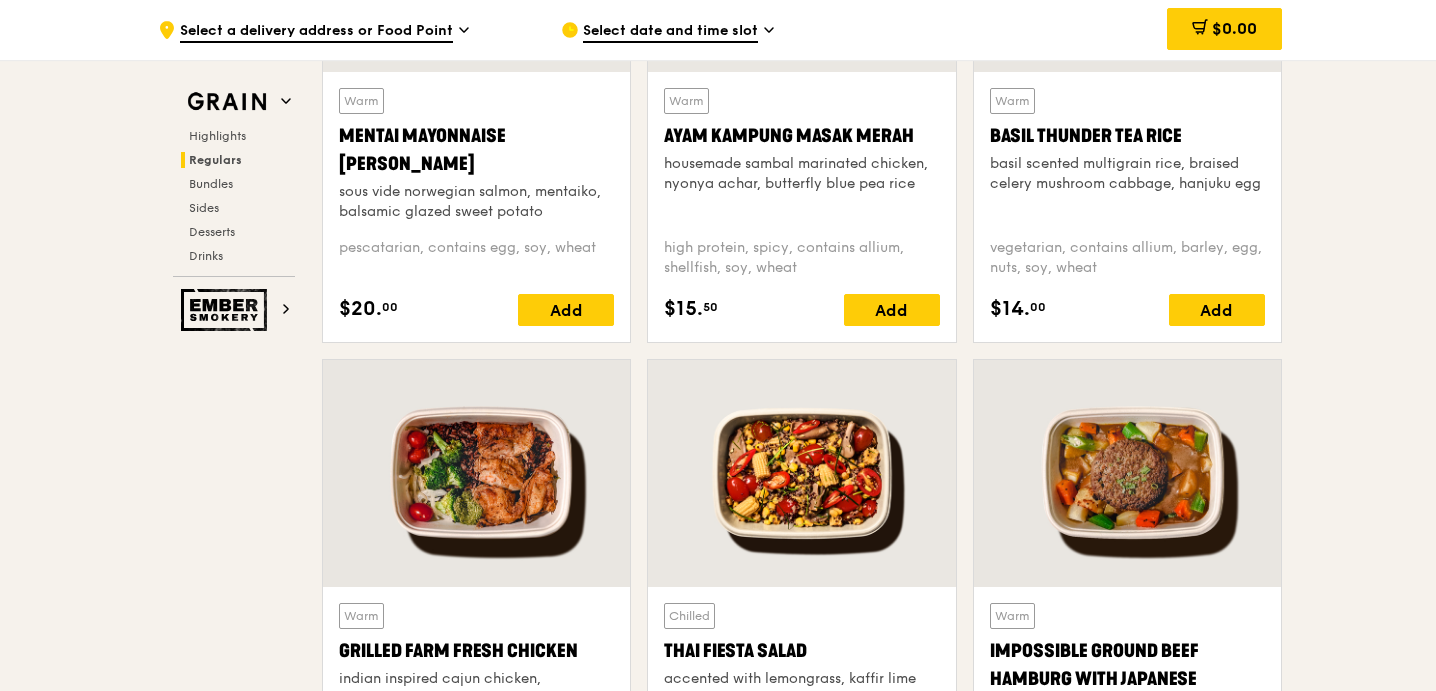 click on ".cls-1 {
fill: none;
stroke: #fff;
stroke-linecap: round;
stroke-linejoin: round;
stroke-width: 1.5px;
}
.cls-2 {
fill: #fecc07;
}
.cls-2, .cls-3 {
stroke-width: 0px;
}
.cls-3 {
fill: #fff;
fill-rule: evenodd;
}
Select a delivery address or Food Point
Select date and time slot
$0.00
Grain
Highlights
Regulars
Bundles
Sides
Desserts
Drinks
Ember Smokery
New in the hood Some of our meals have been ousted from the neighbourhood by a new gang of even tastier dishes. They are like our long lost friends all grown up — familiar, but better travelled with fresh stories to tell. Go say hello.
Highlights
Warm
Marinara Fish Pasta
$16." at bounding box center (718, 2276) 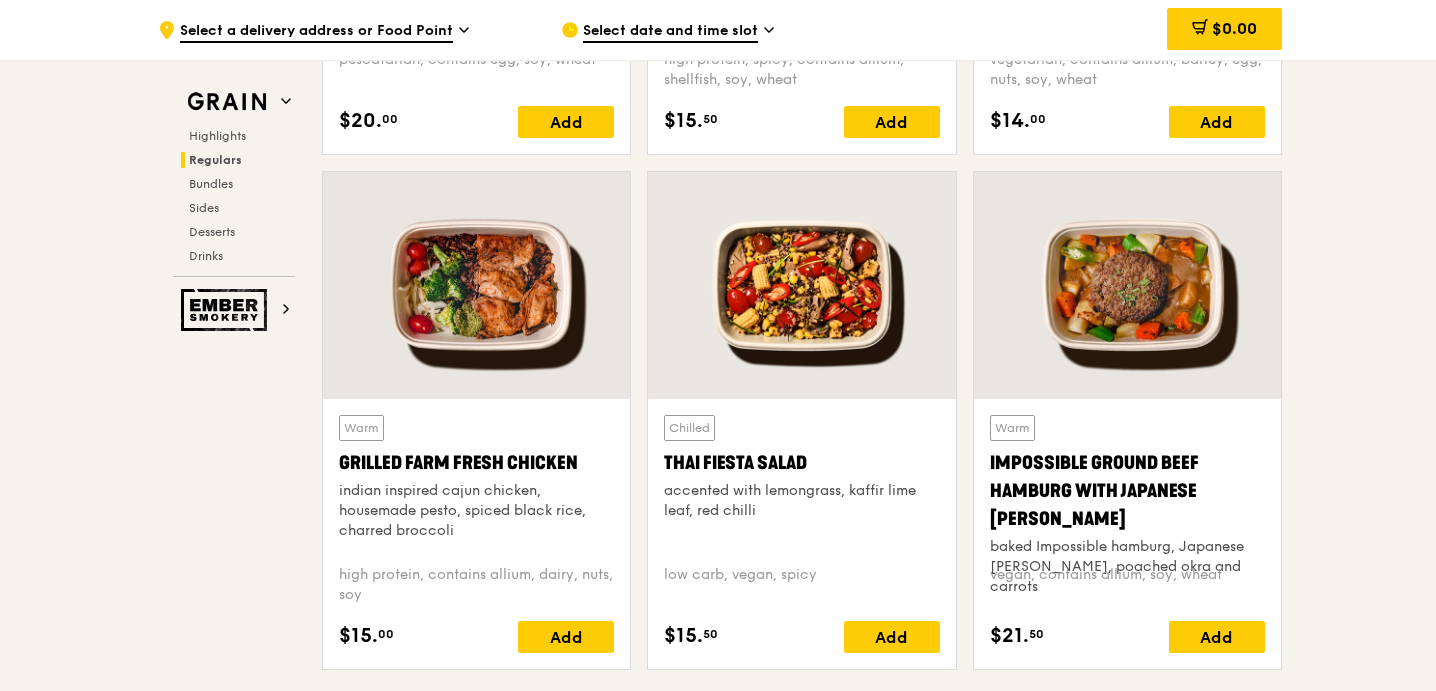 scroll, scrollTop: 2195, scrollLeft: 0, axis: vertical 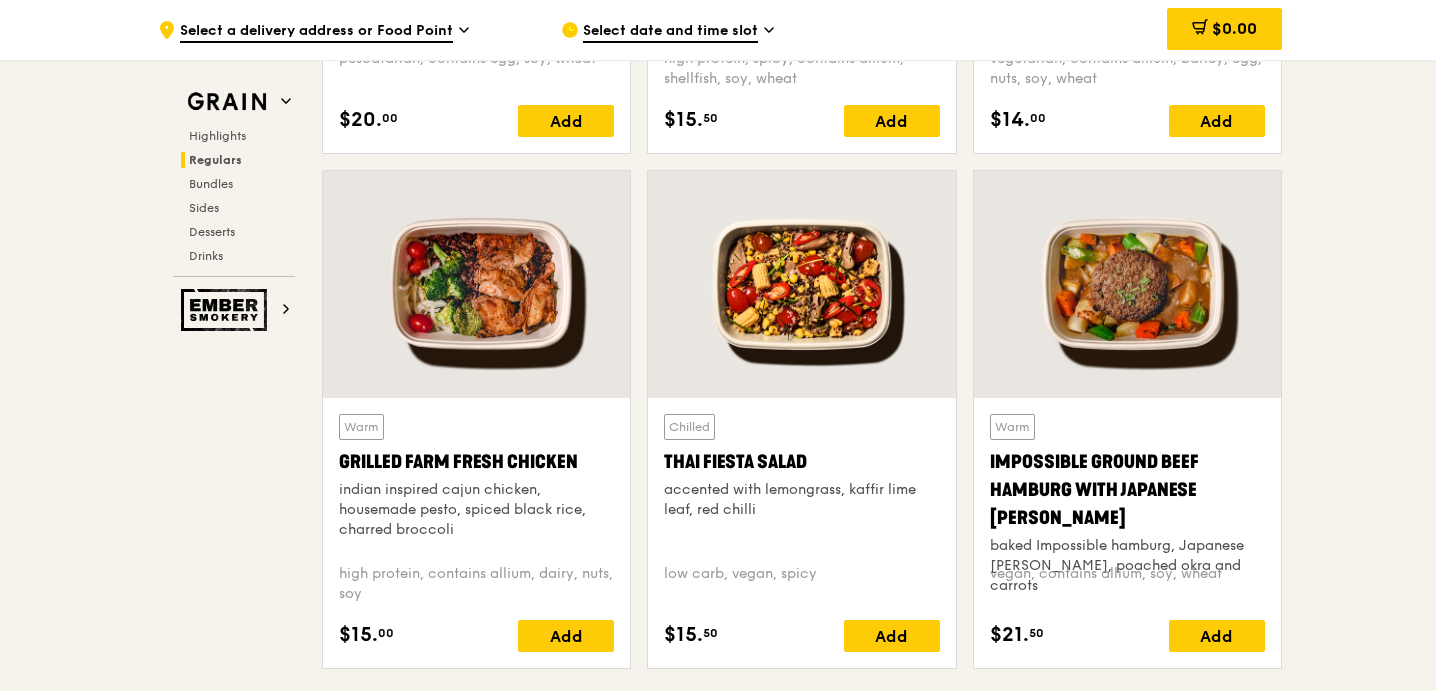 click at bounding box center (476, 284) 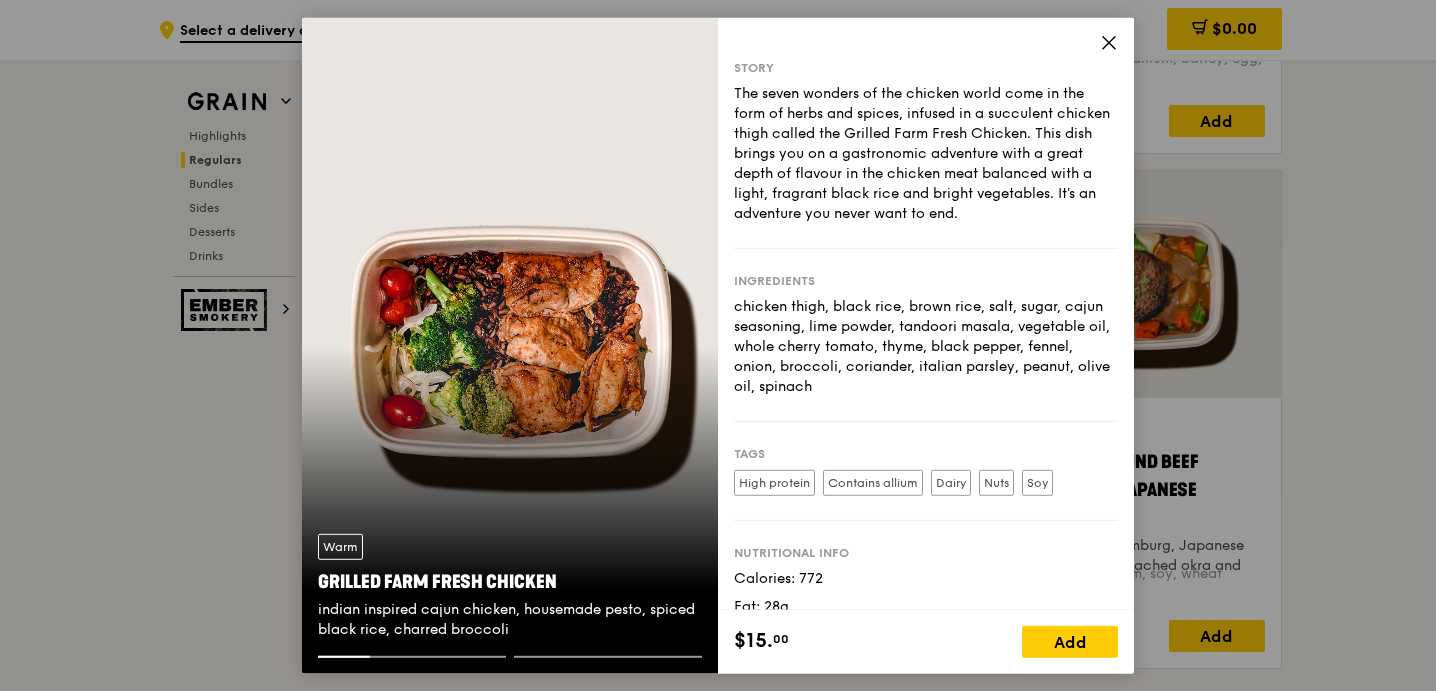 click 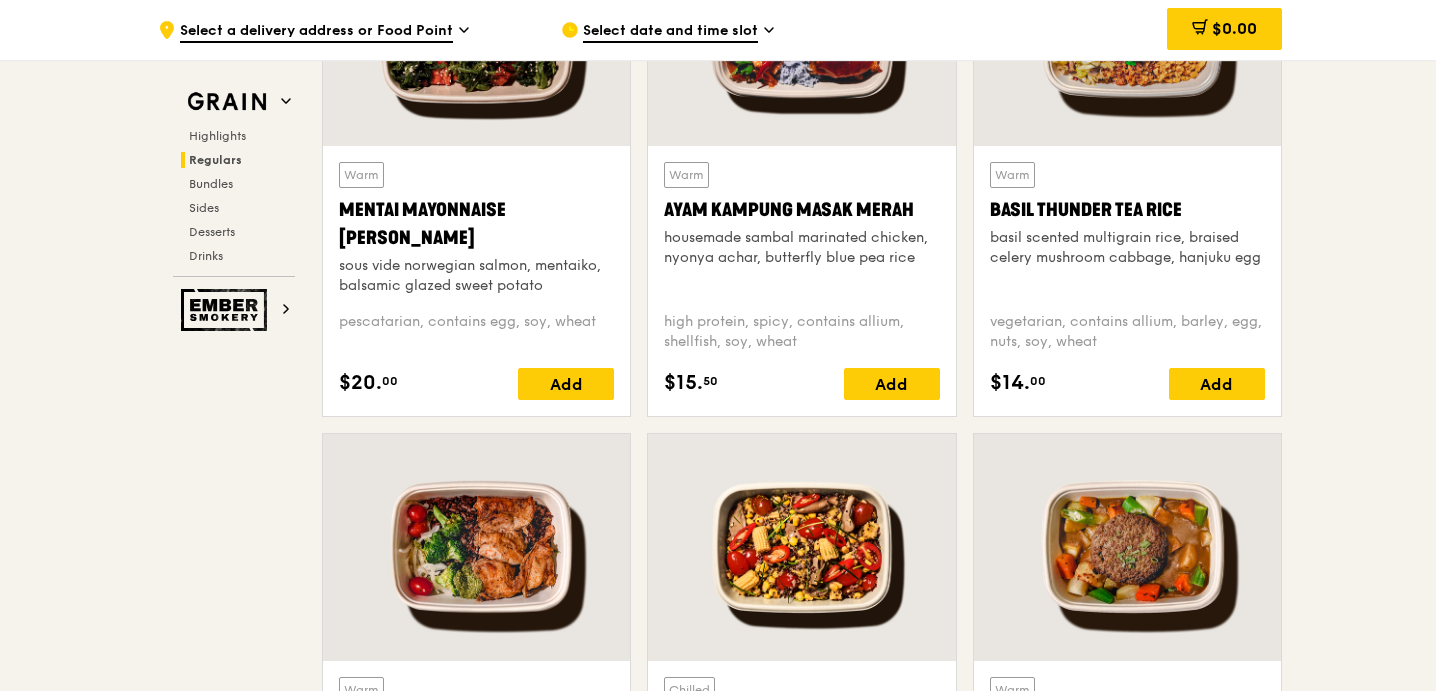 scroll, scrollTop: 1929, scrollLeft: 0, axis: vertical 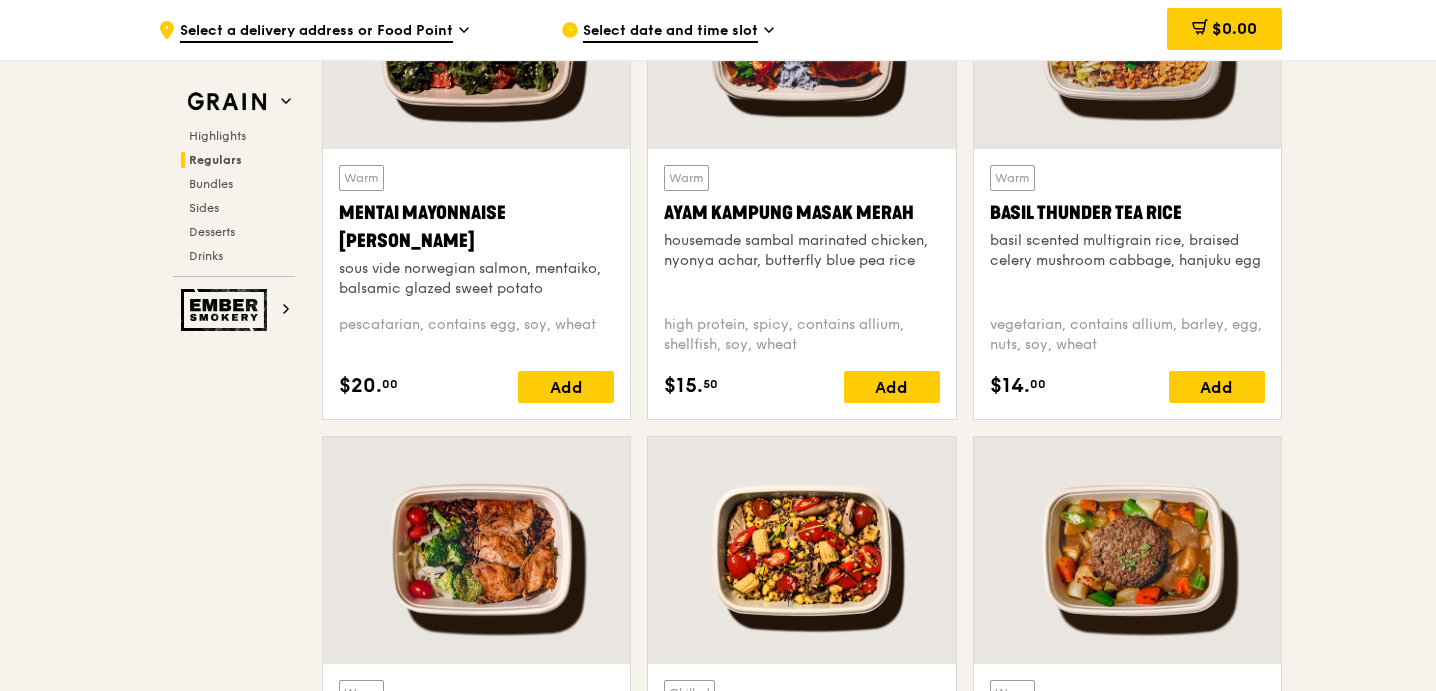 click at bounding box center [801, 550] 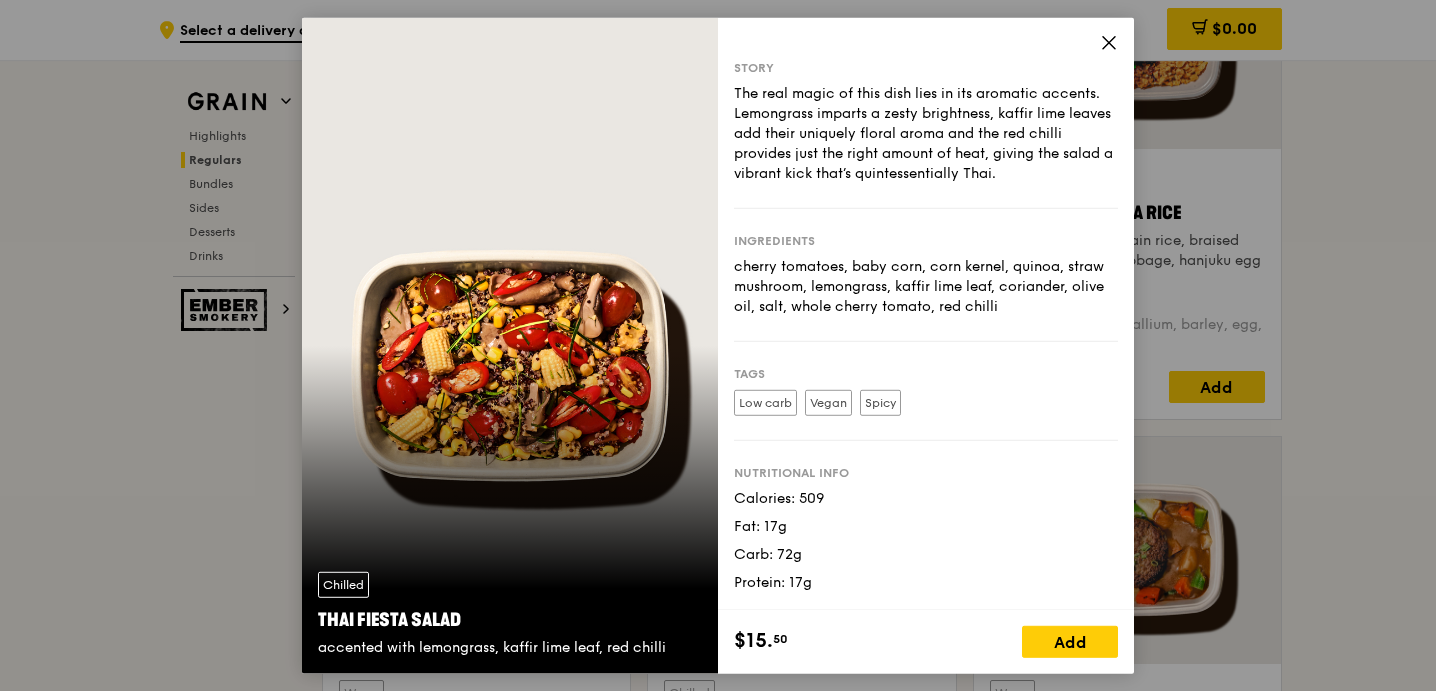 scroll, scrollTop: 1985, scrollLeft: 0, axis: vertical 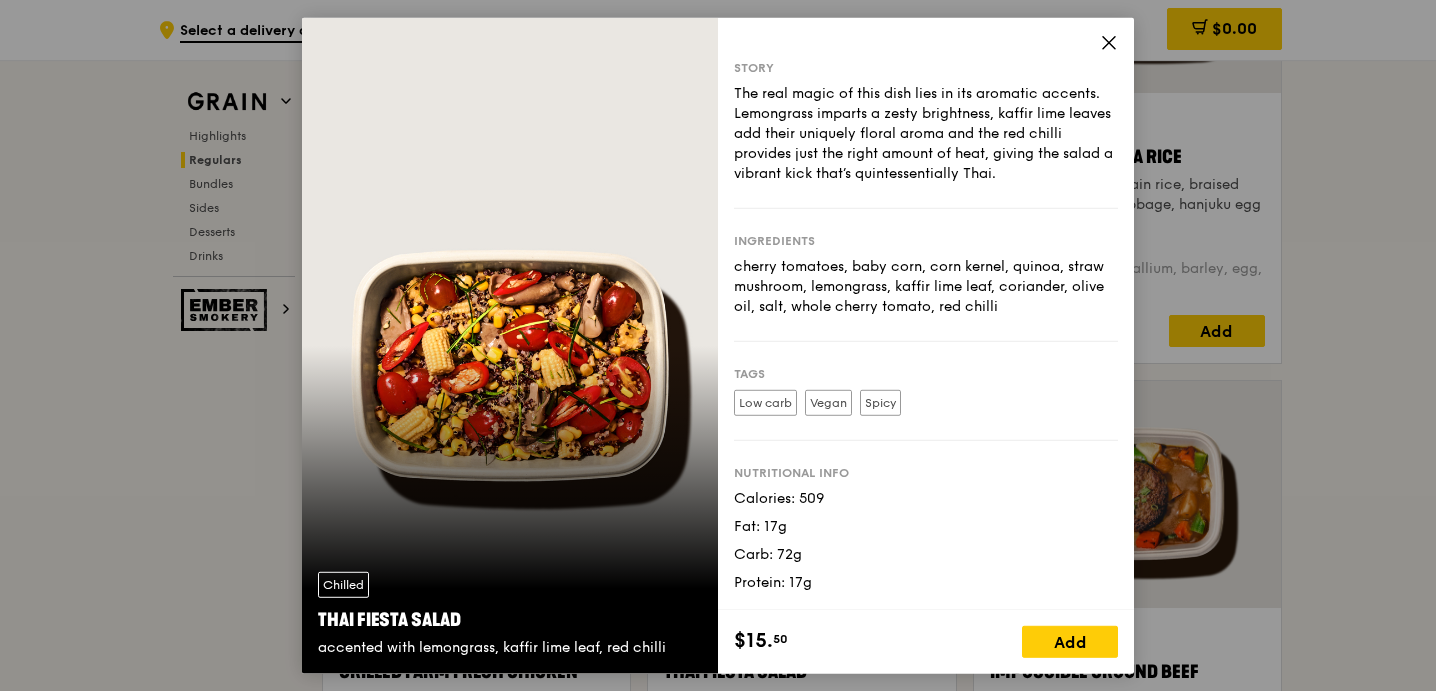 click 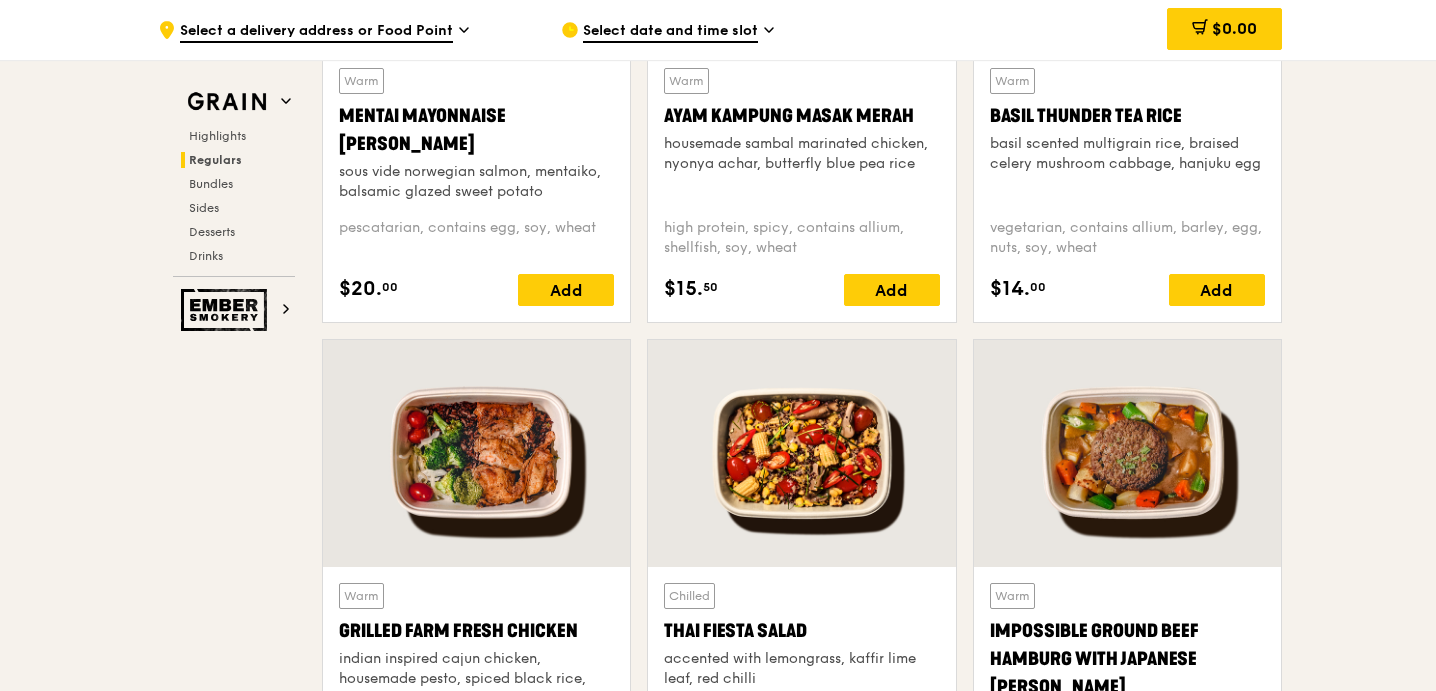 scroll, scrollTop: 2026, scrollLeft: 0, axis: vertical 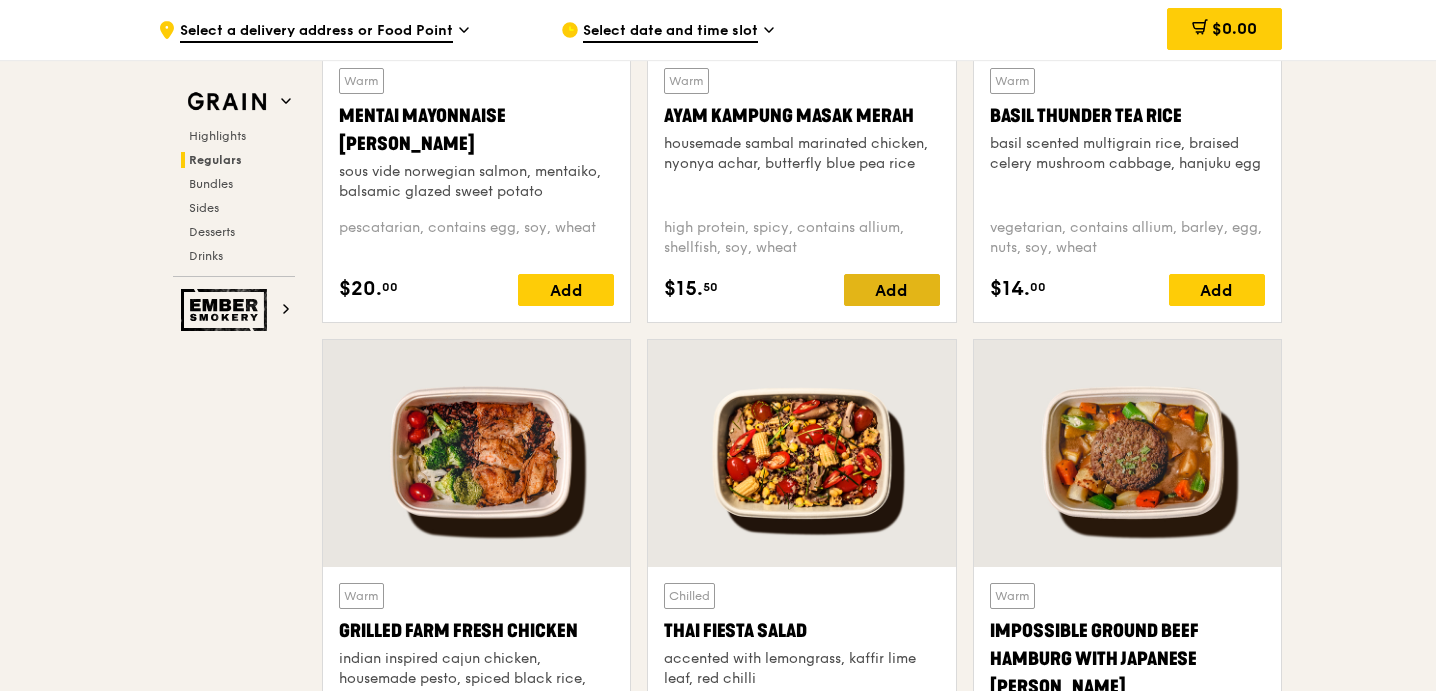 click on "Add" at bounding box center [892, 290] 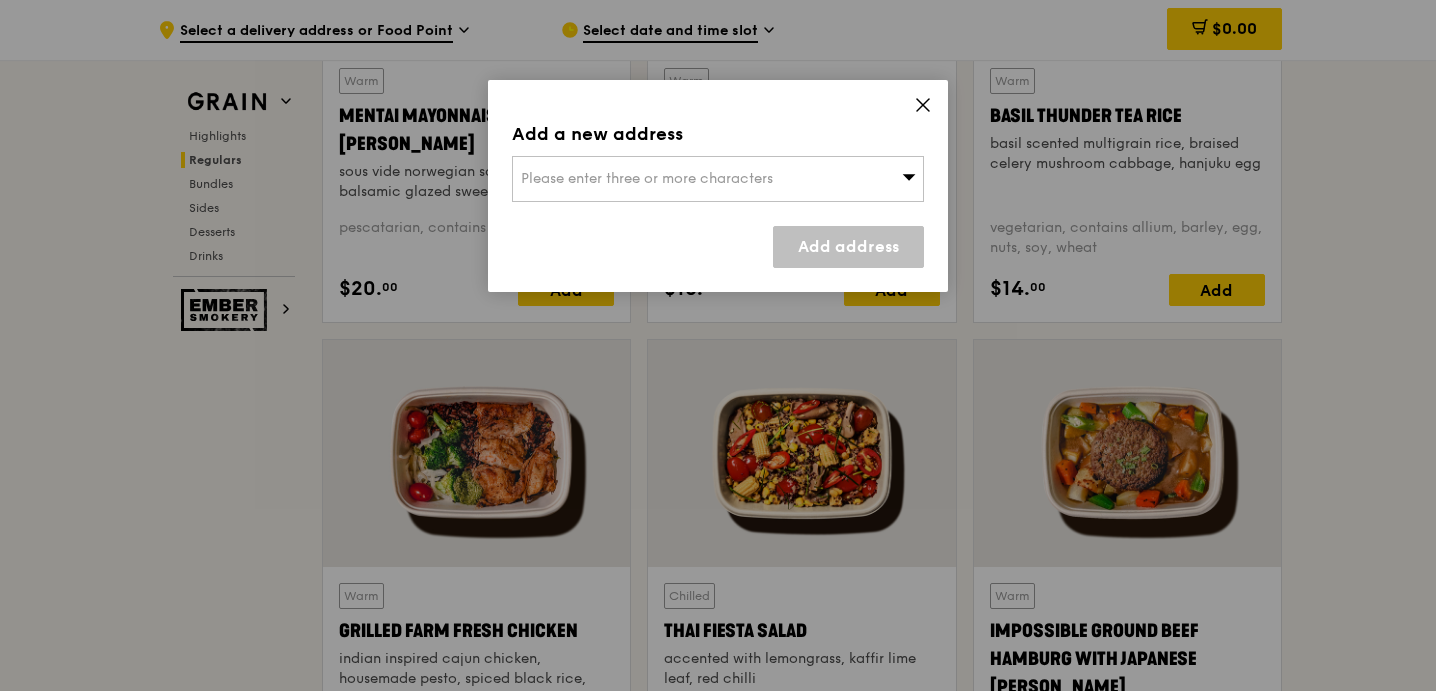 click 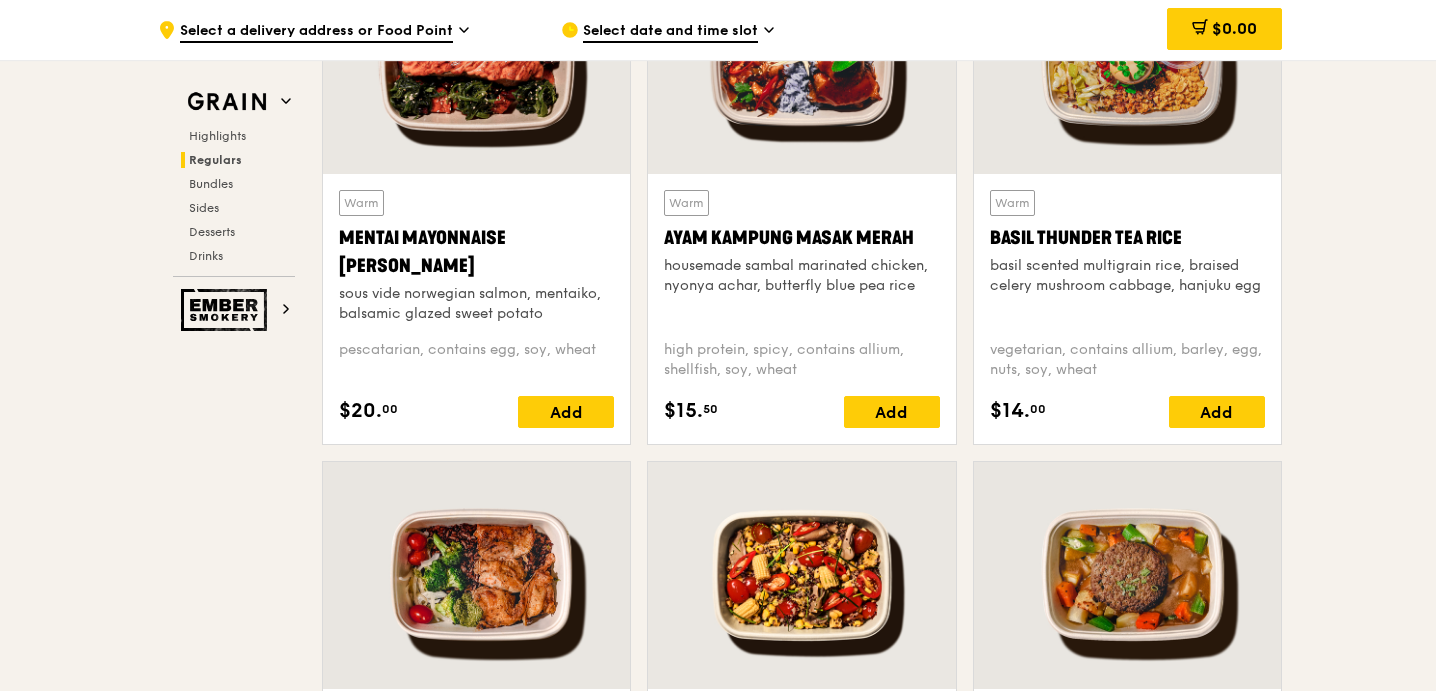 scroll, scrollTop: 1893, scrollLeft: 0, axis: vertical 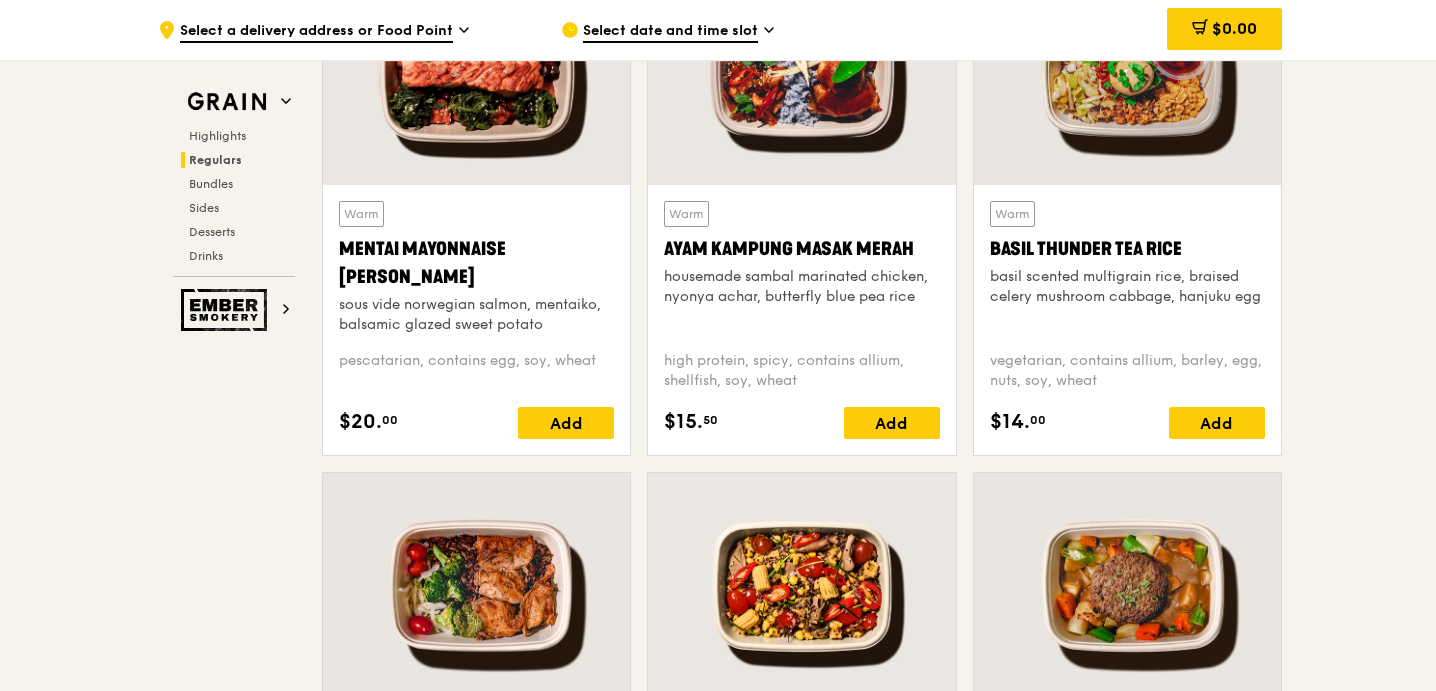 click at bounding box center (801, 71) 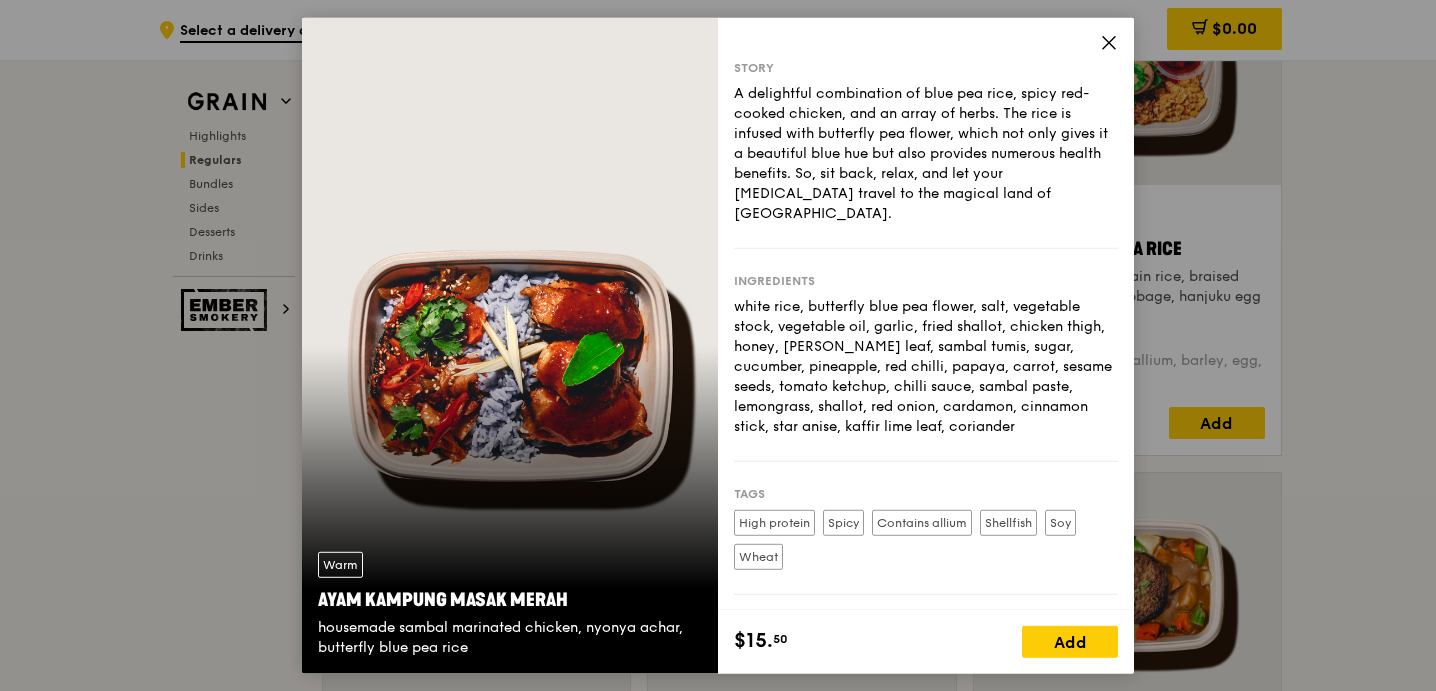 scroll, scrollTop: 132, scrollLeft: 0, axis: vertical 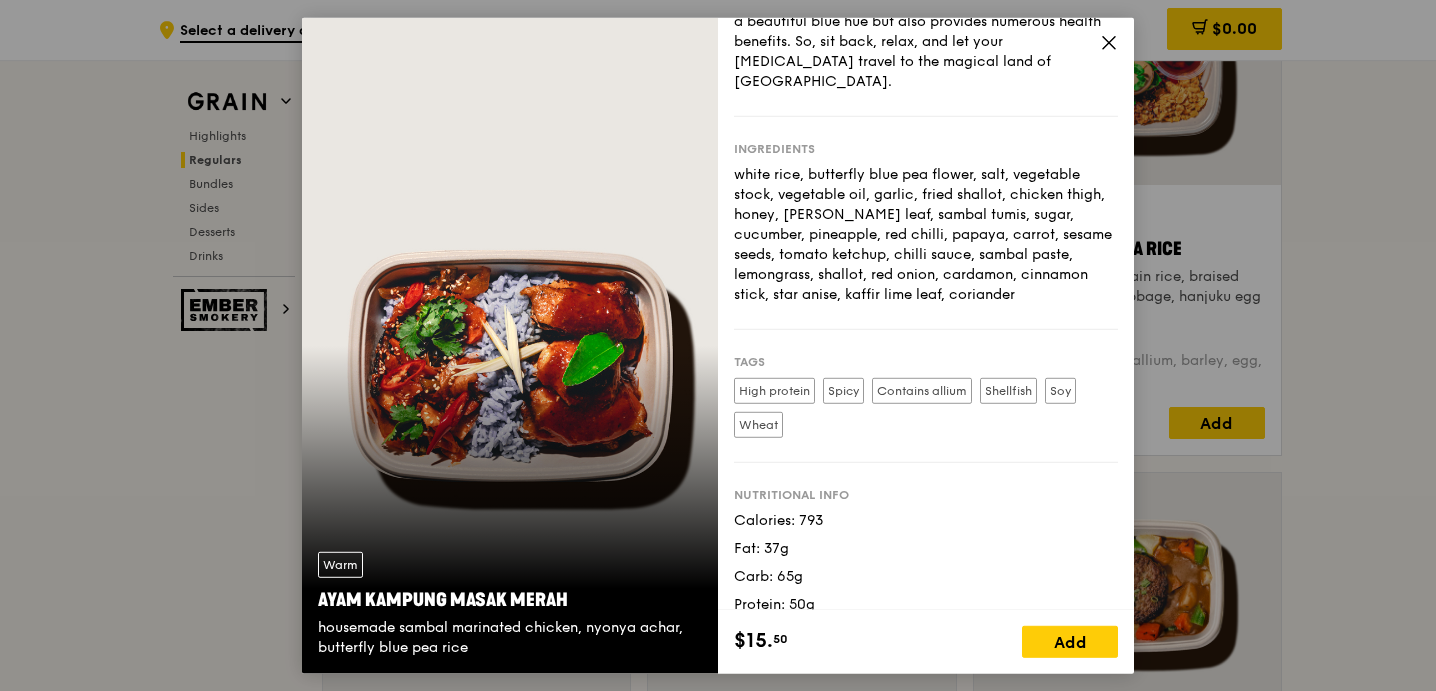 click 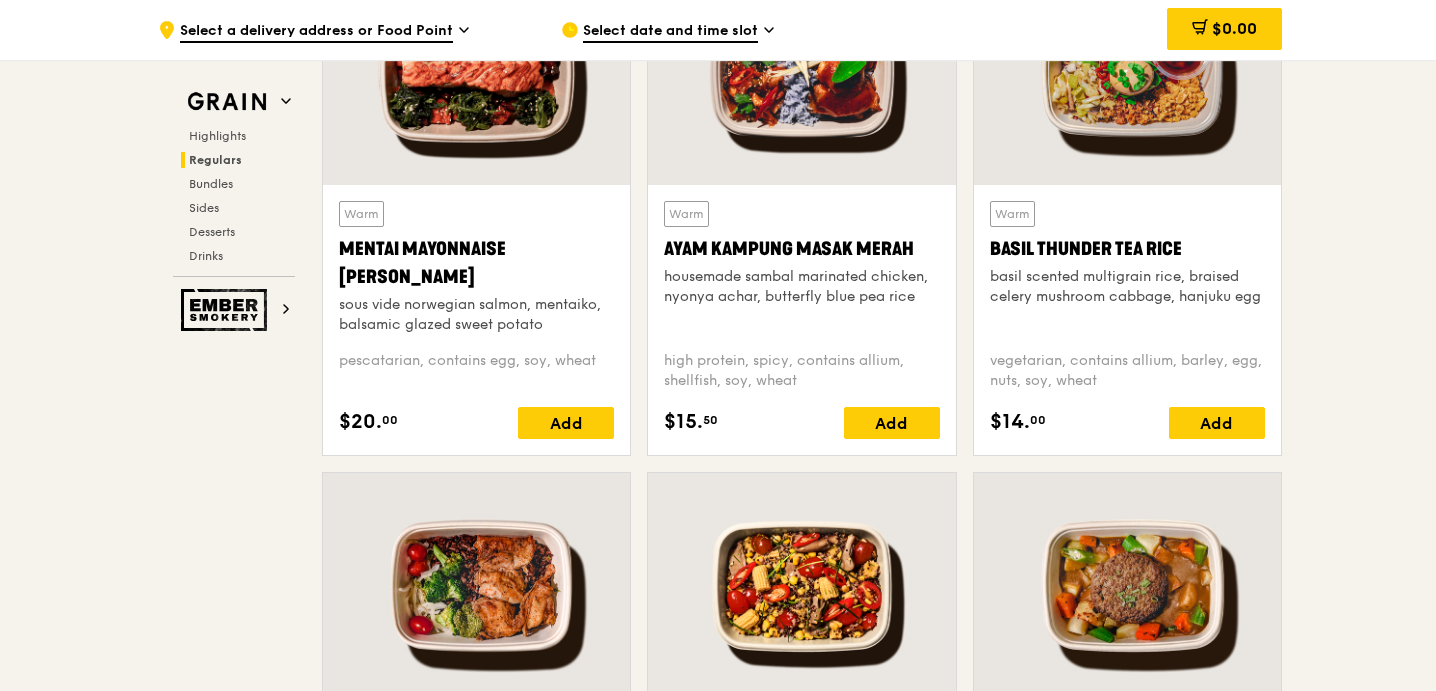 click at bounding box center [1127, 586] 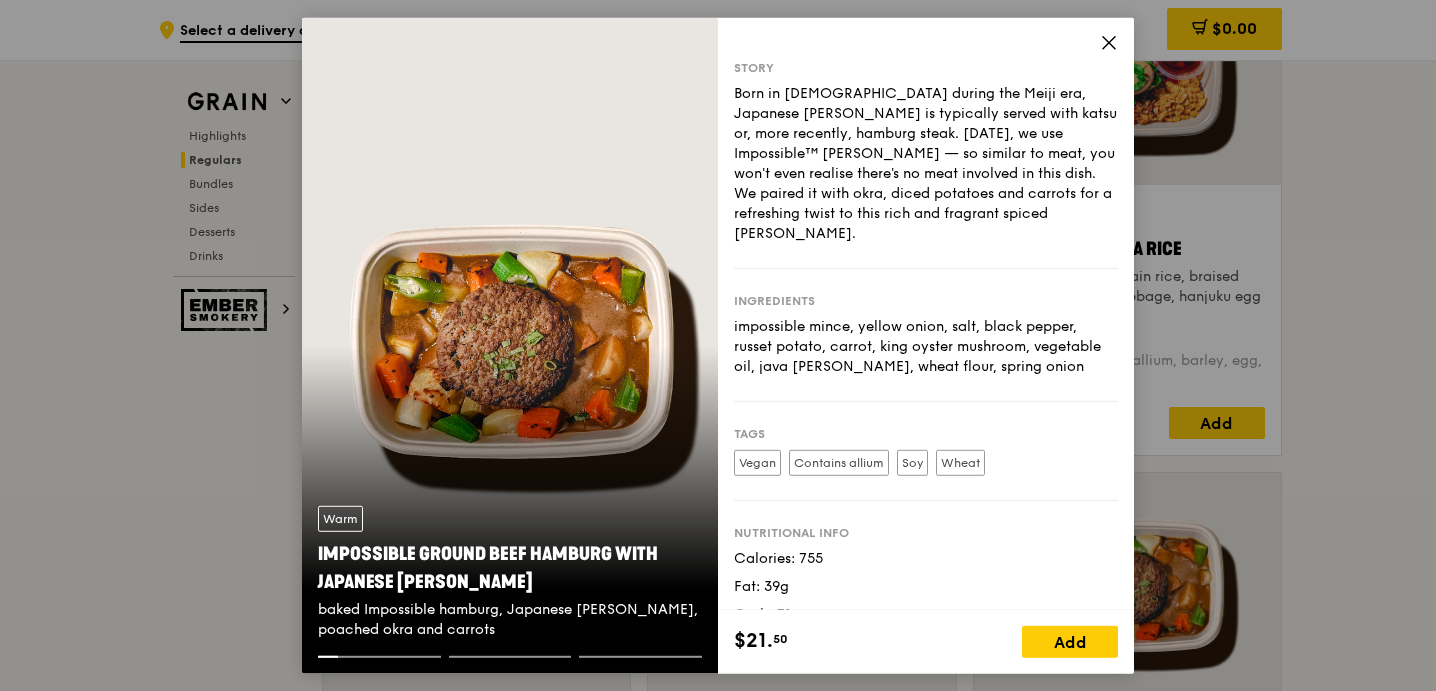 scroll, scrollTop: 38, scrollLeft: 0, axis: vertical 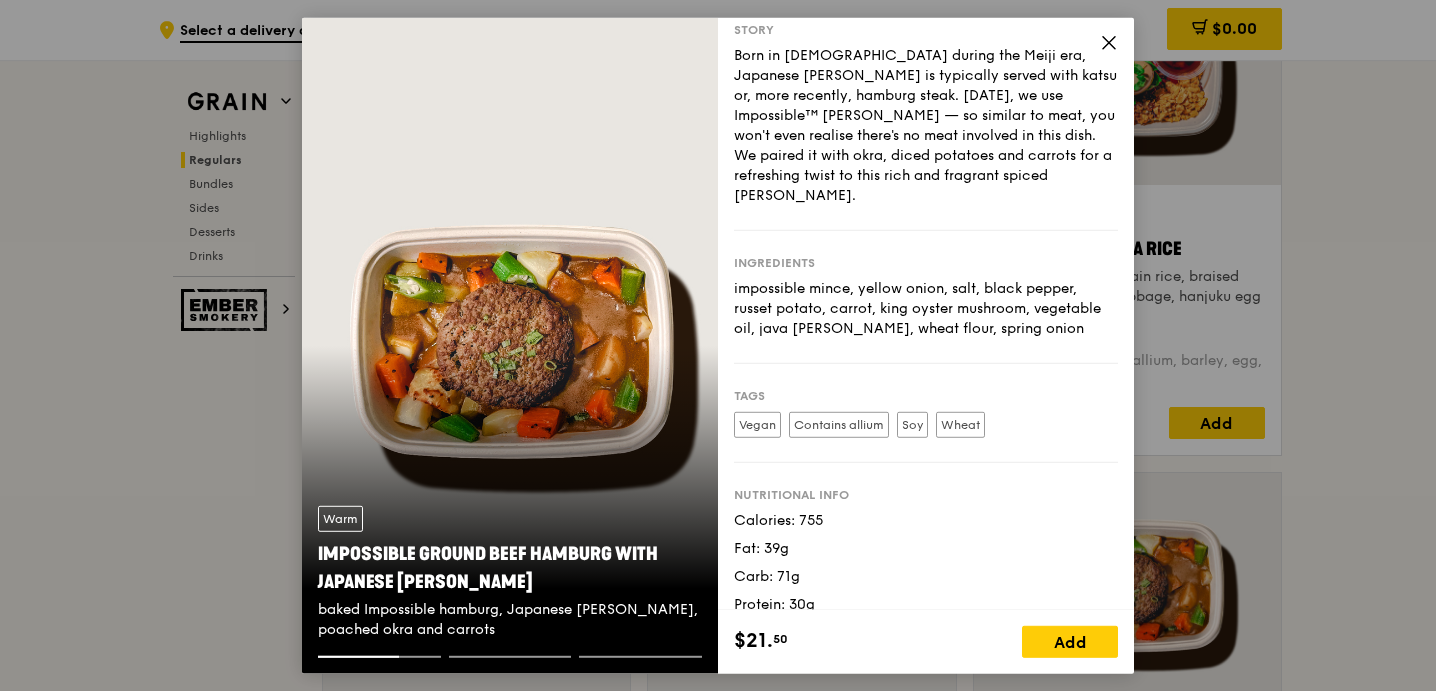 click 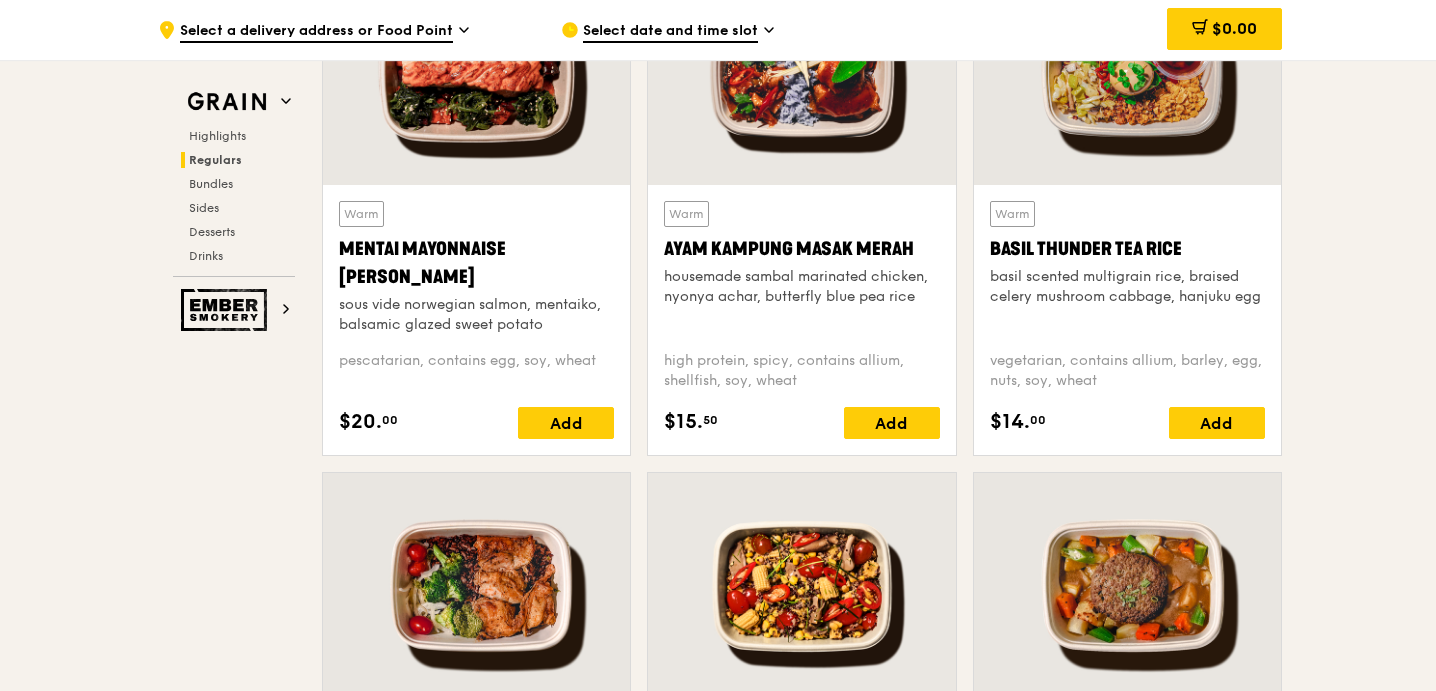 click at bounding box center [476, 71] 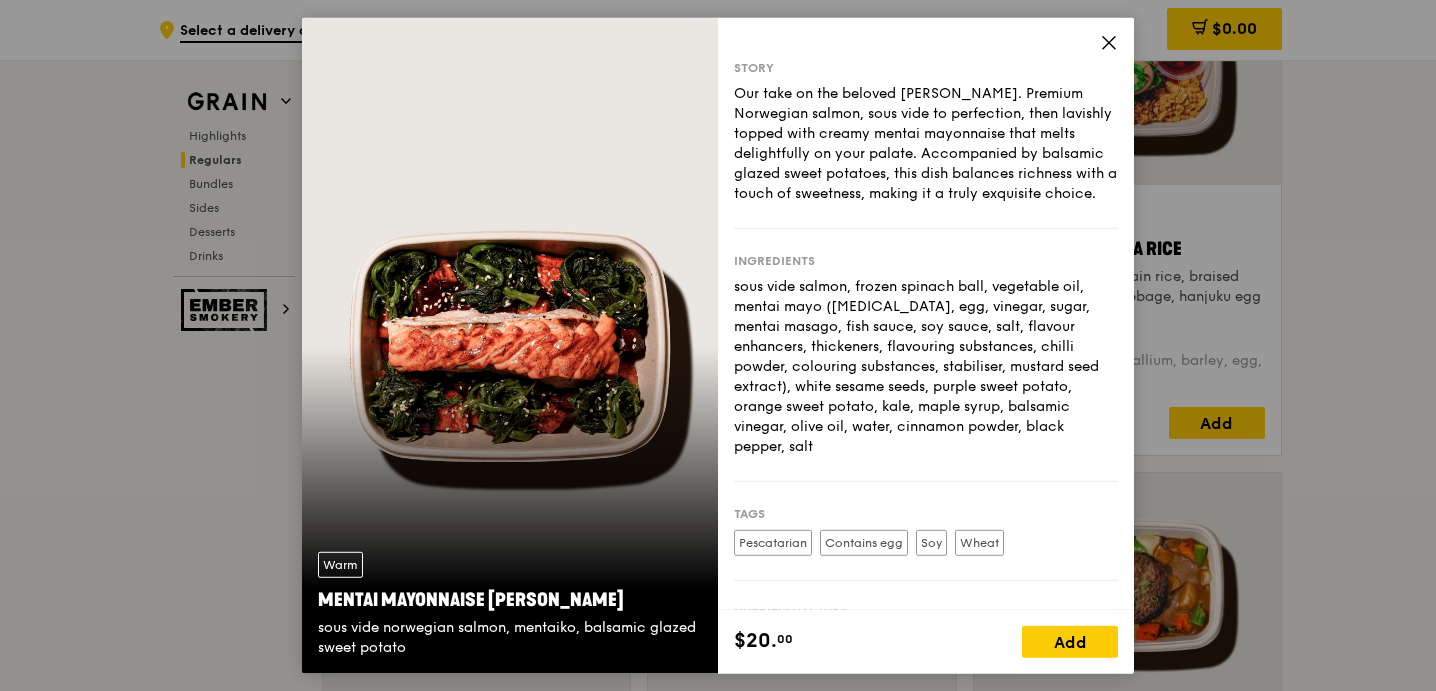 scroll, scrollTop: 118, scrollLeft: 0, axis: vertical 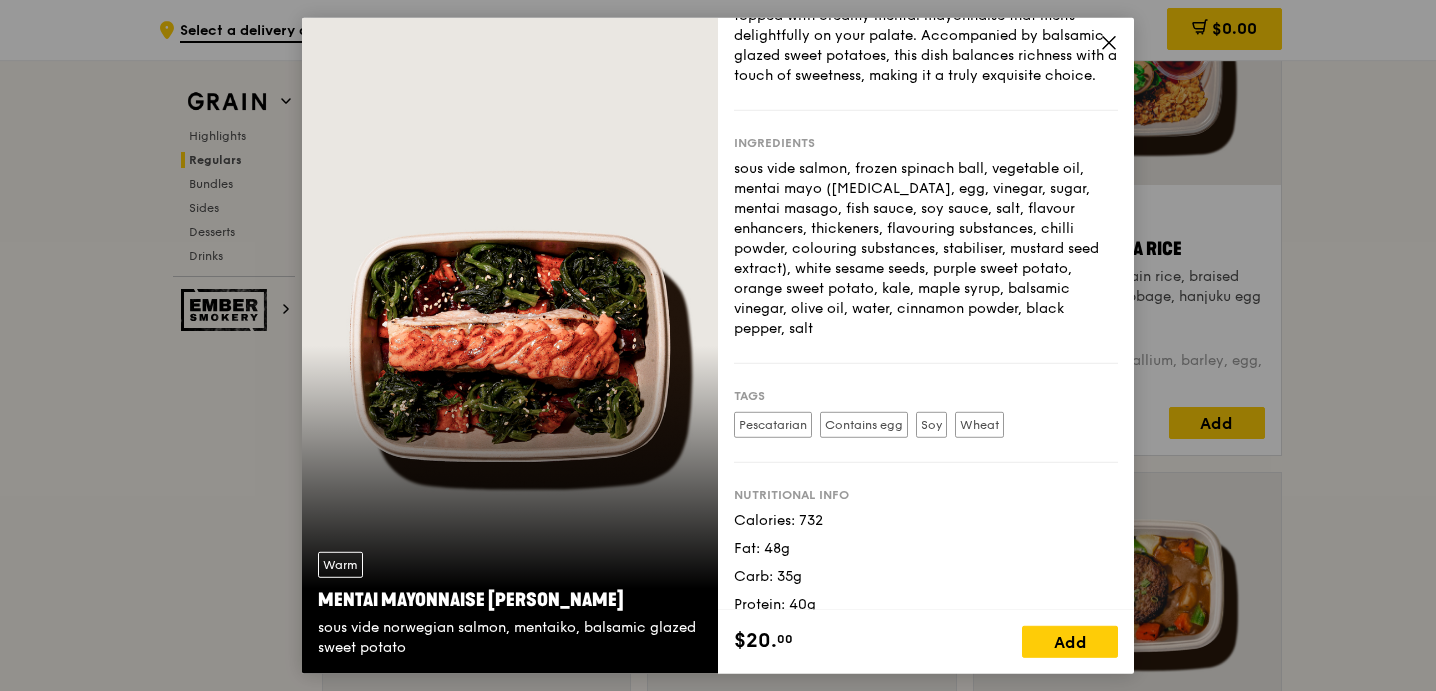 click 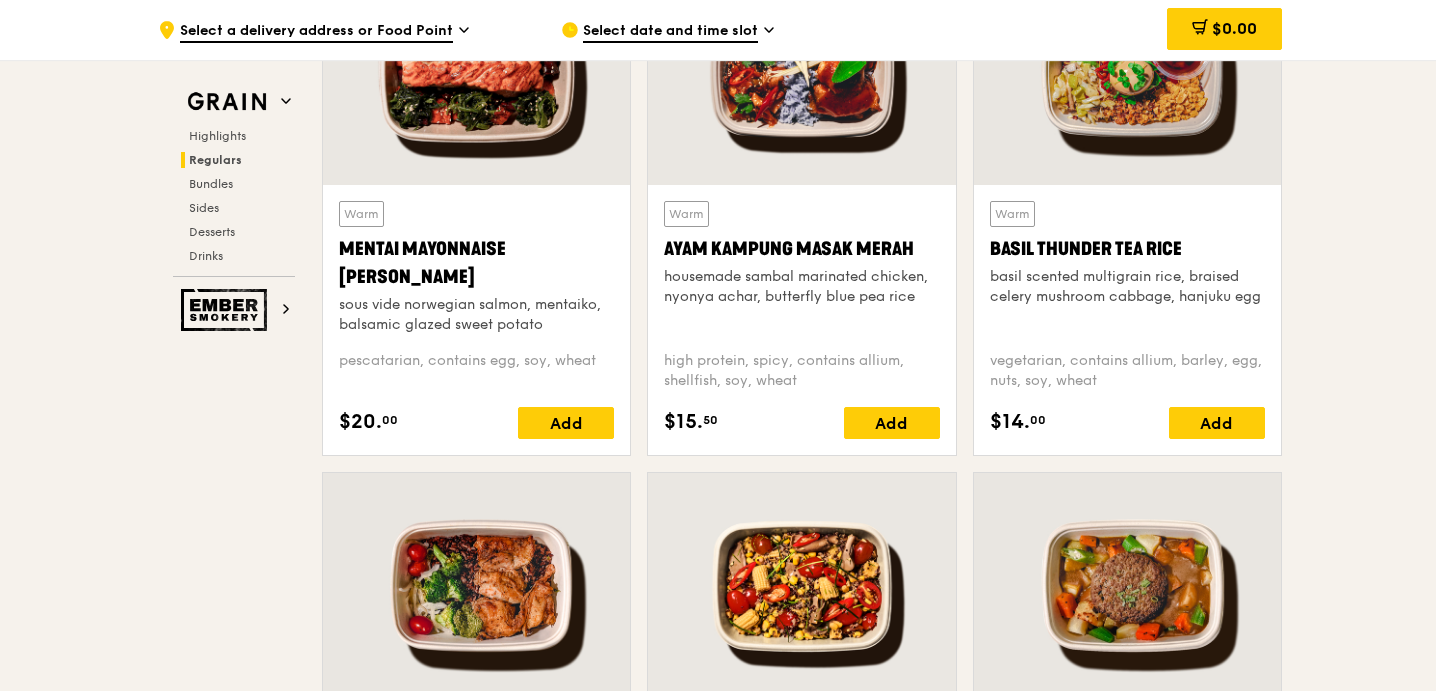 click at bounding box center (1127, 71) 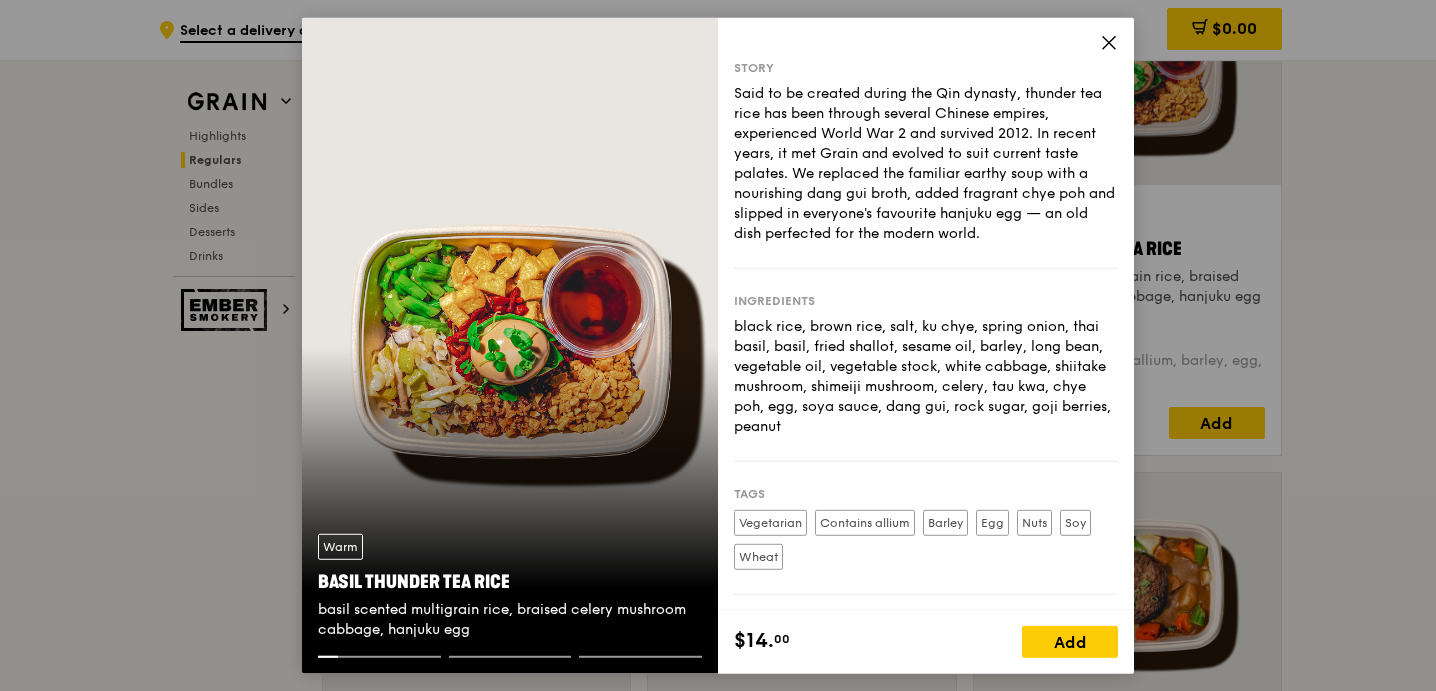 scroll, scrollTop: 152, scrollLeft: 0, axis: vertical 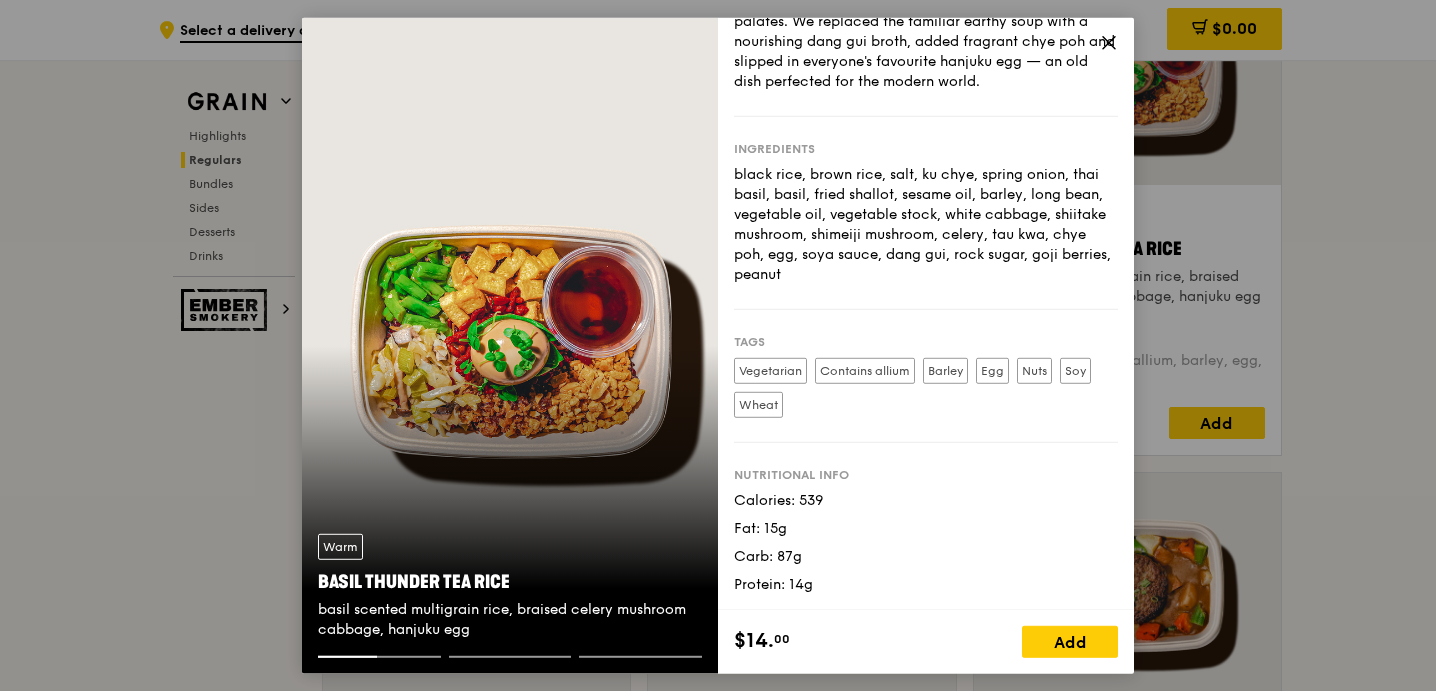 click 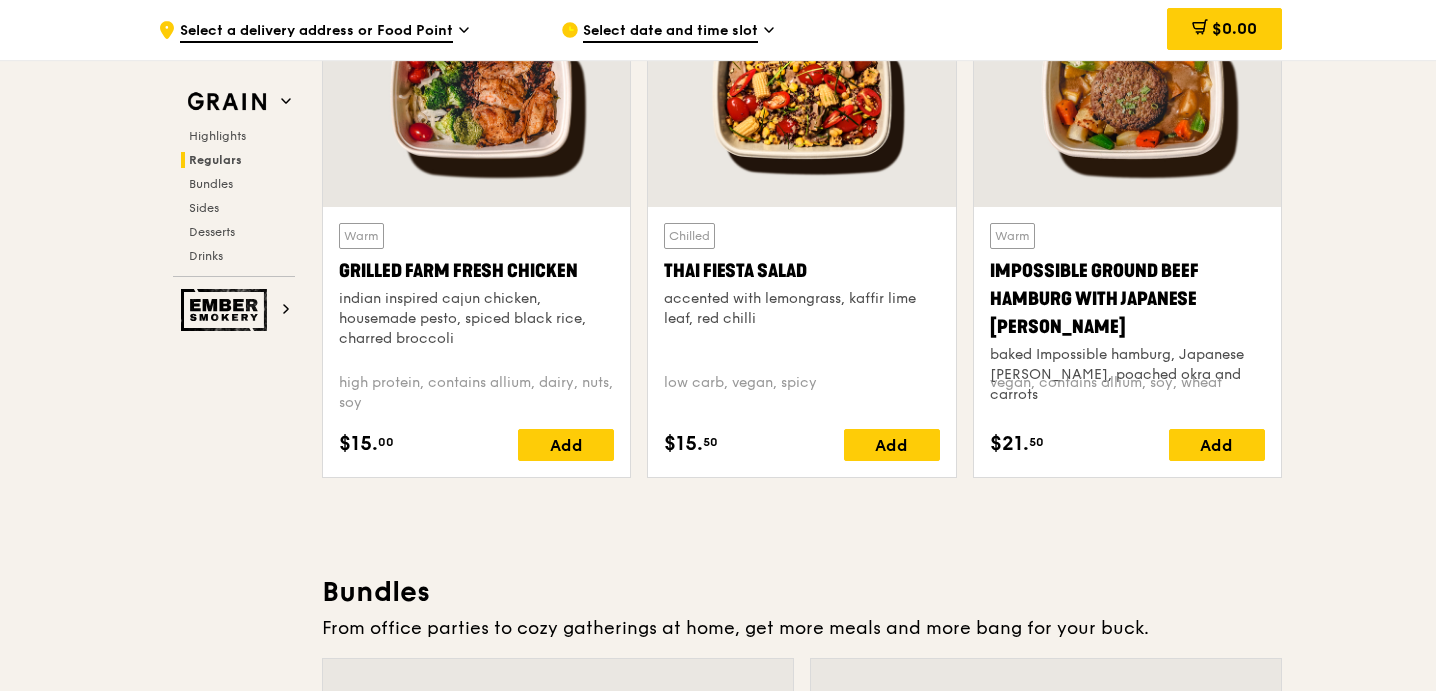 scroll, scrollTop: 2368, scrollLeft: 0, axis: vertical 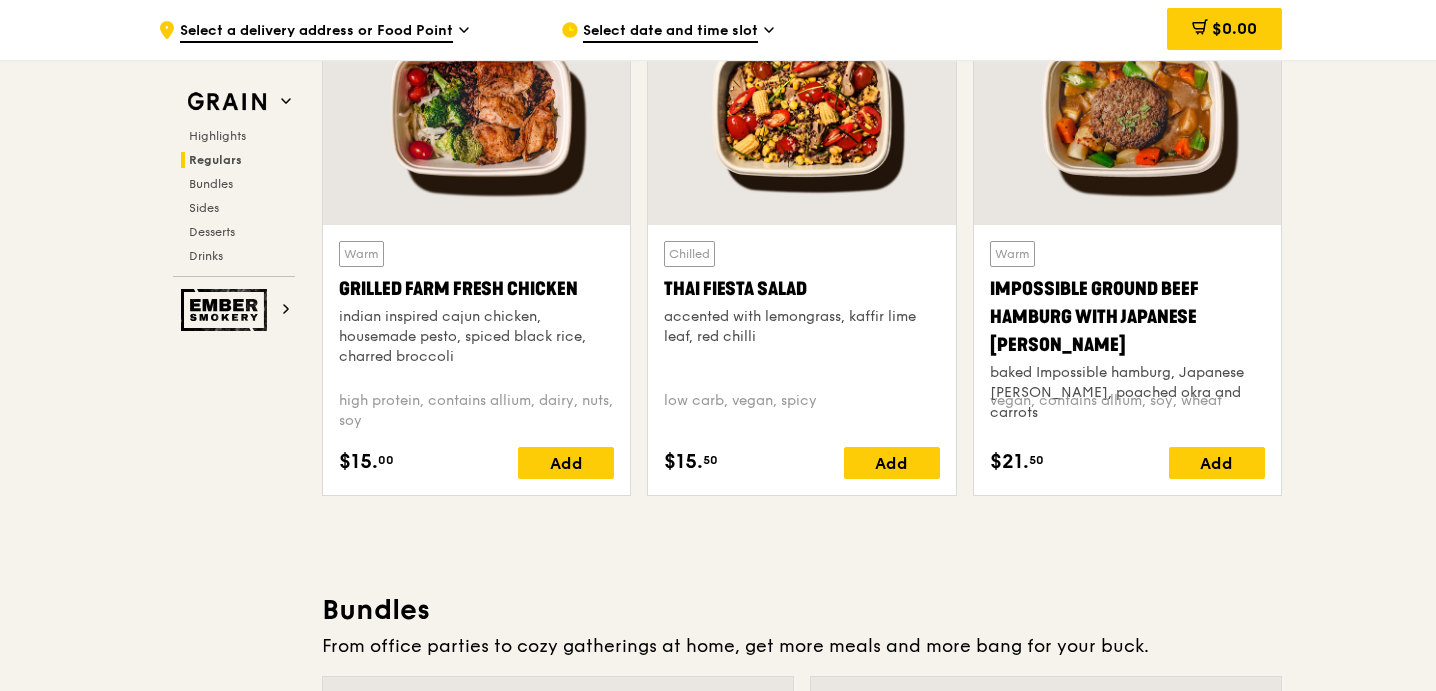 click at bounding box center [476, 111] 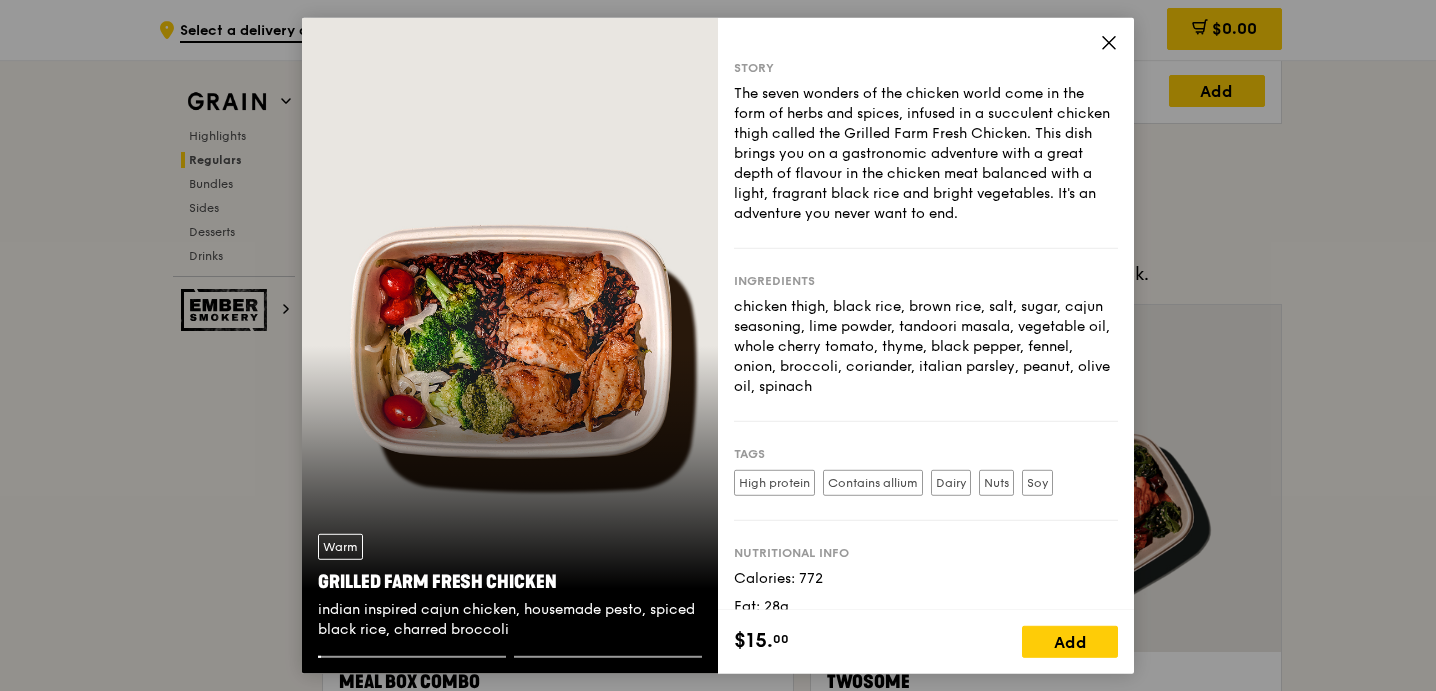 scroll, scrollTop: 3139, scrollLeft: 0, axis: vertical 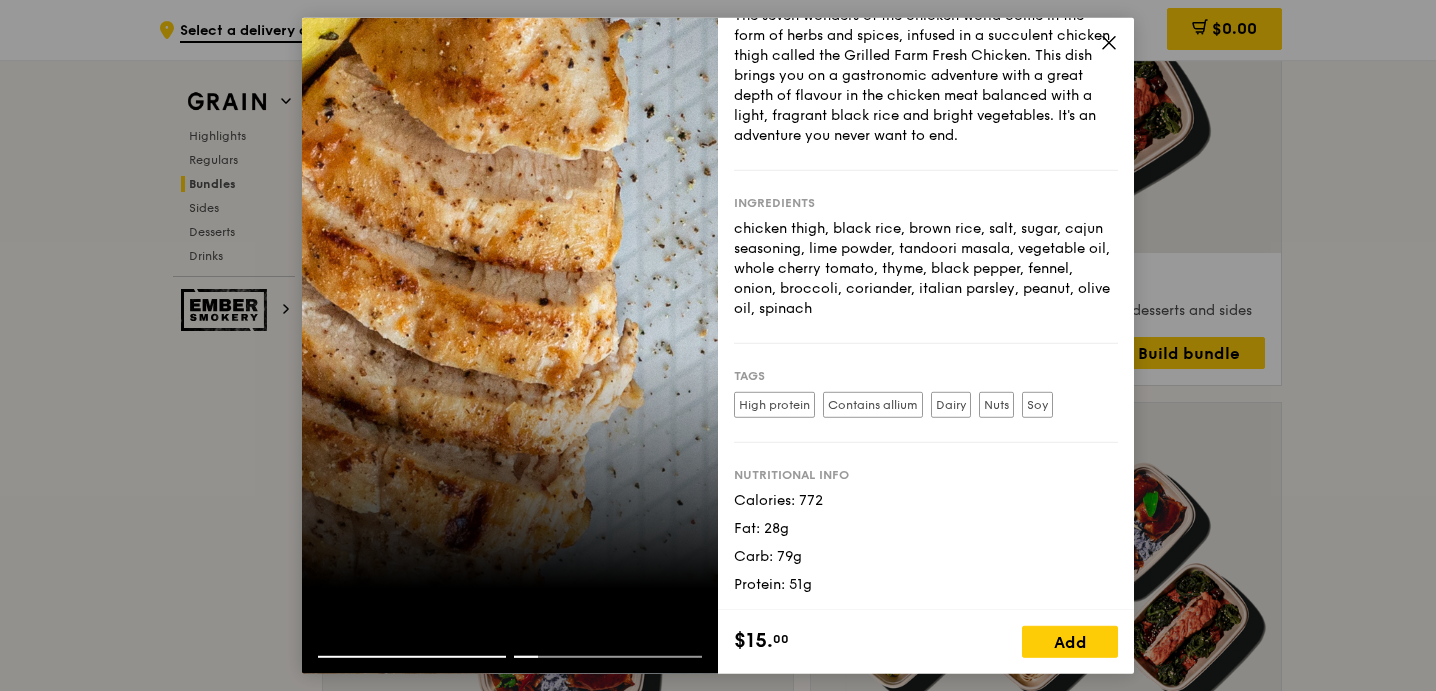 click 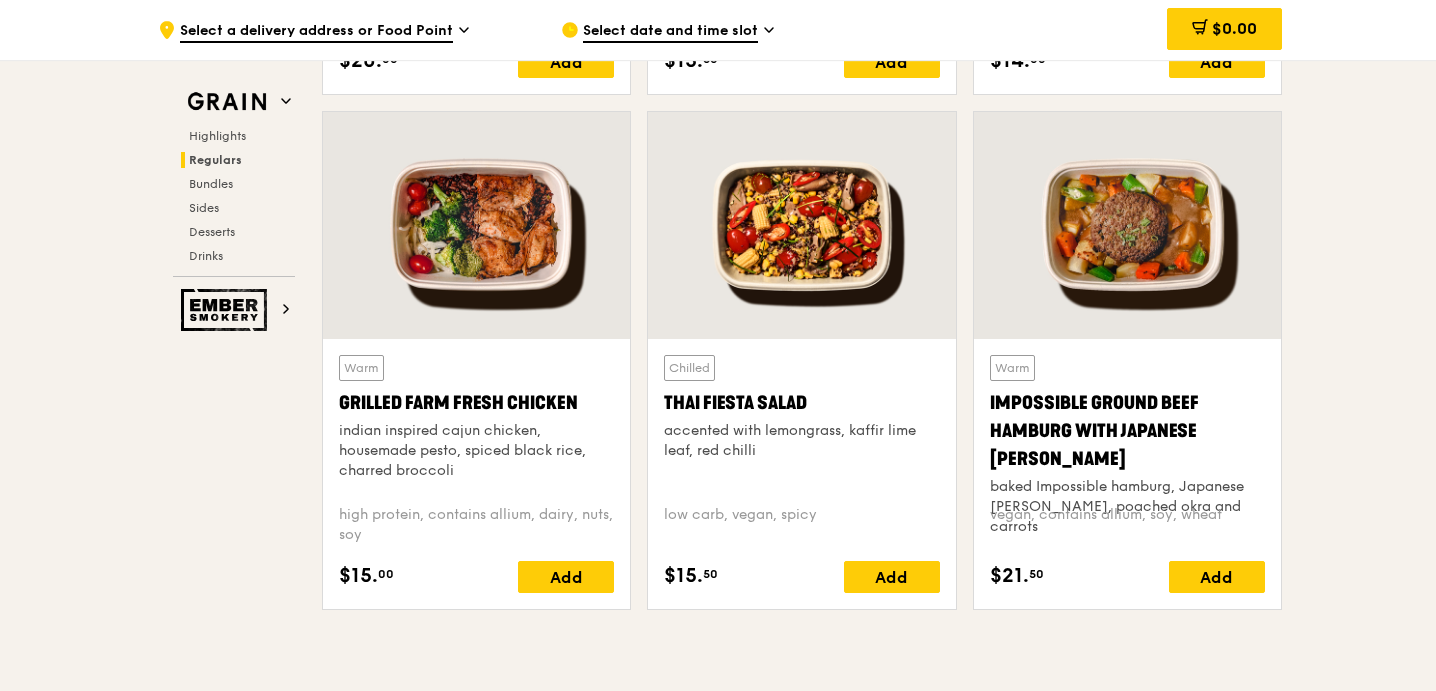 scroll, scrollTop: 2251, scrollLeft: 0, axis: vertical 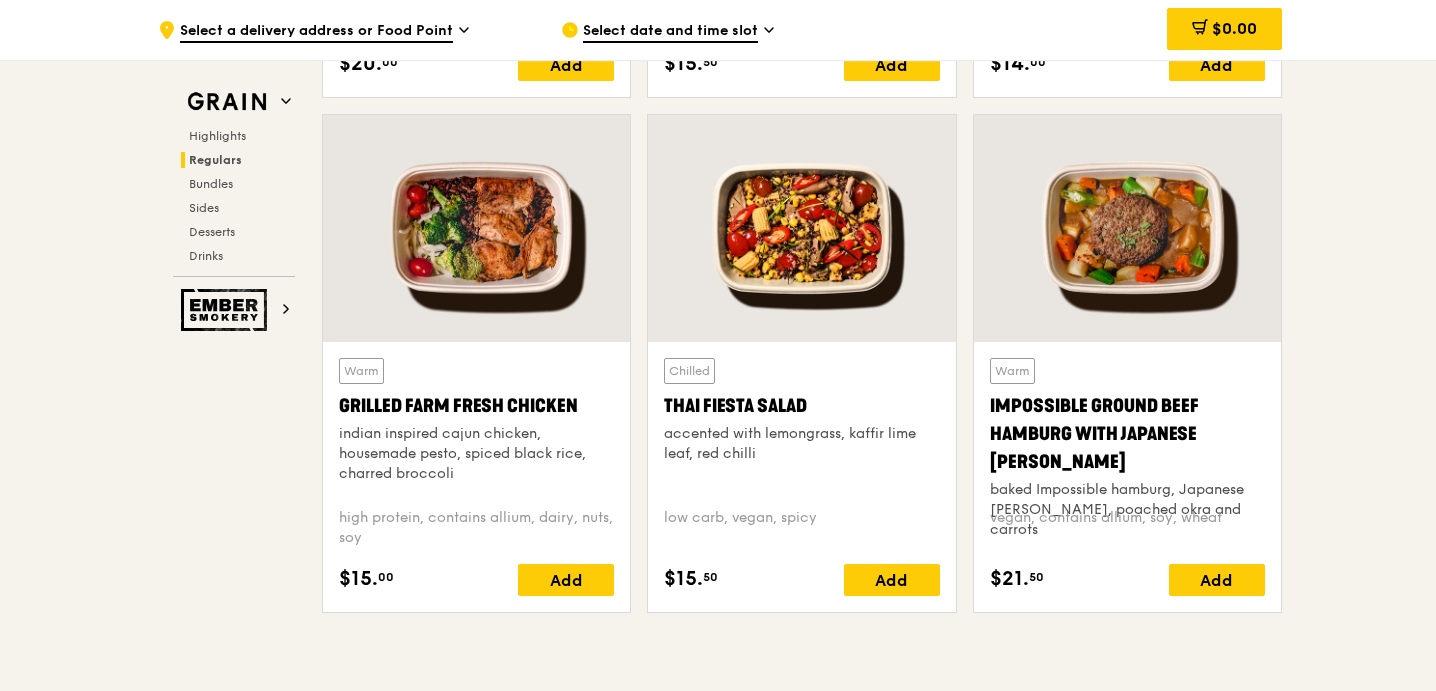 click at bounding box center (801, 228) 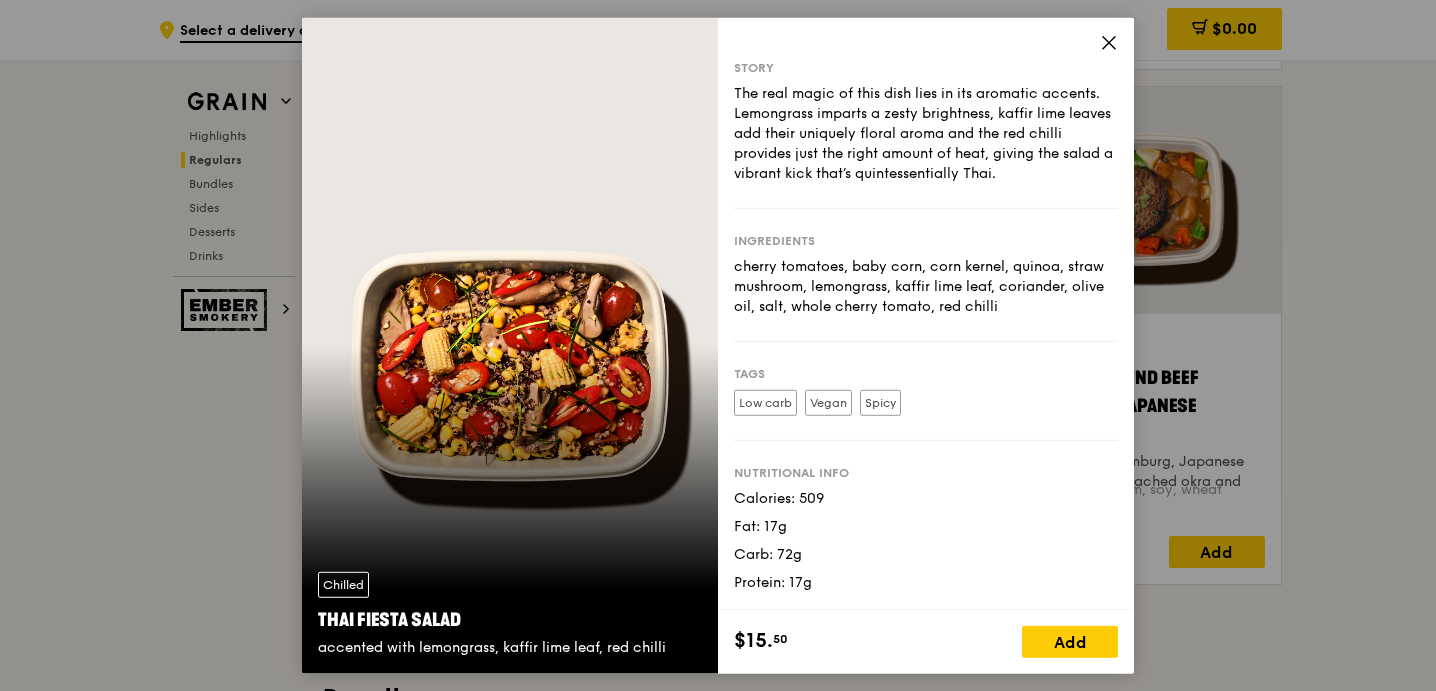 scroll, scrollTop: 2277, scrollLeft: 0, axis: vertical 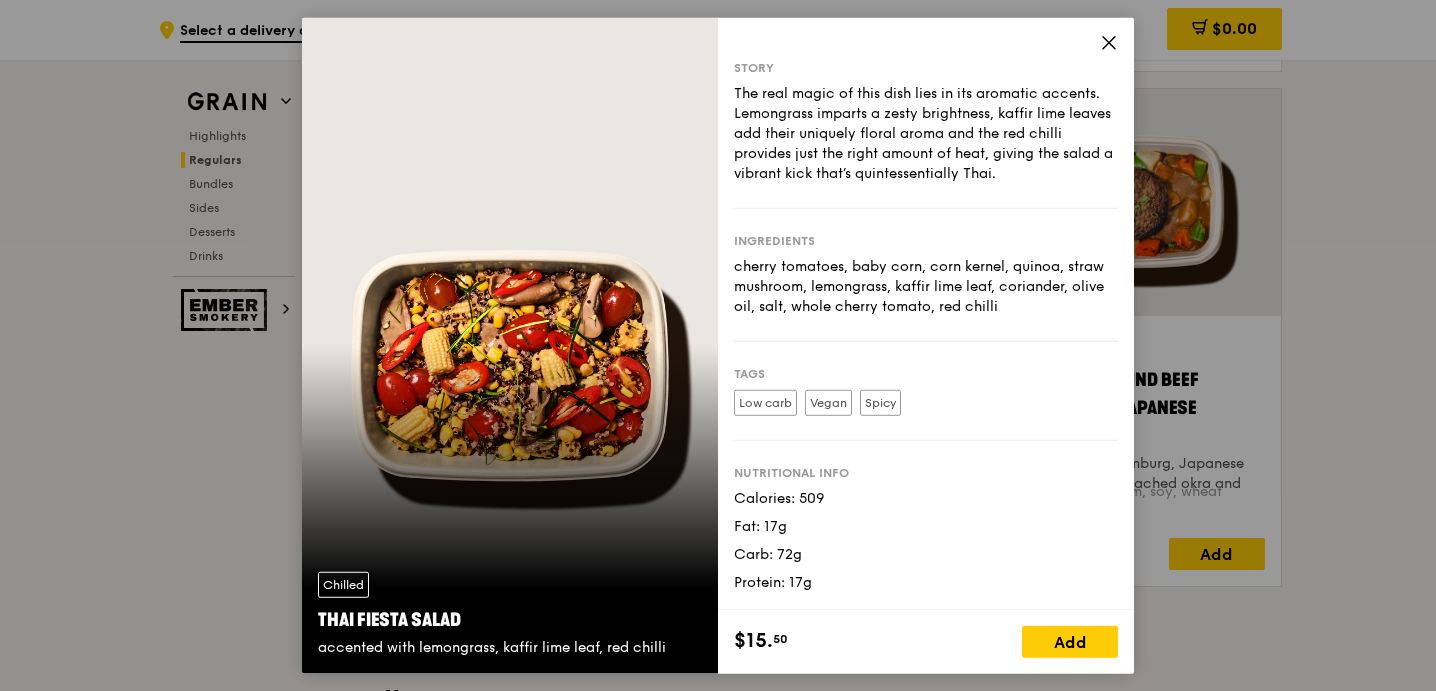 click on "Story
The real magic of this dish lies in its aromatic accents. Lemongrass imparts a zesty brightness, kaffir lime leaves add their uniquely floral aroma and the red chilli provides just the right amount of heat, giving the salad a vibrant kick that’s quintessentially Thai.
Ingredients
cherry tomatoes, baby corn, corn kernel, quinoa, straw mushroom, lemongrass, kaffir lime leaf, coriander, olive oil, salt, whole cherry tomato, red chilli
Tags
Low carb
Vegan
Spicy
Nutritional info
Calories: 509
Fat: 17g
Carb: 72g
Protein: 17g" at bounding box center (926, 313) 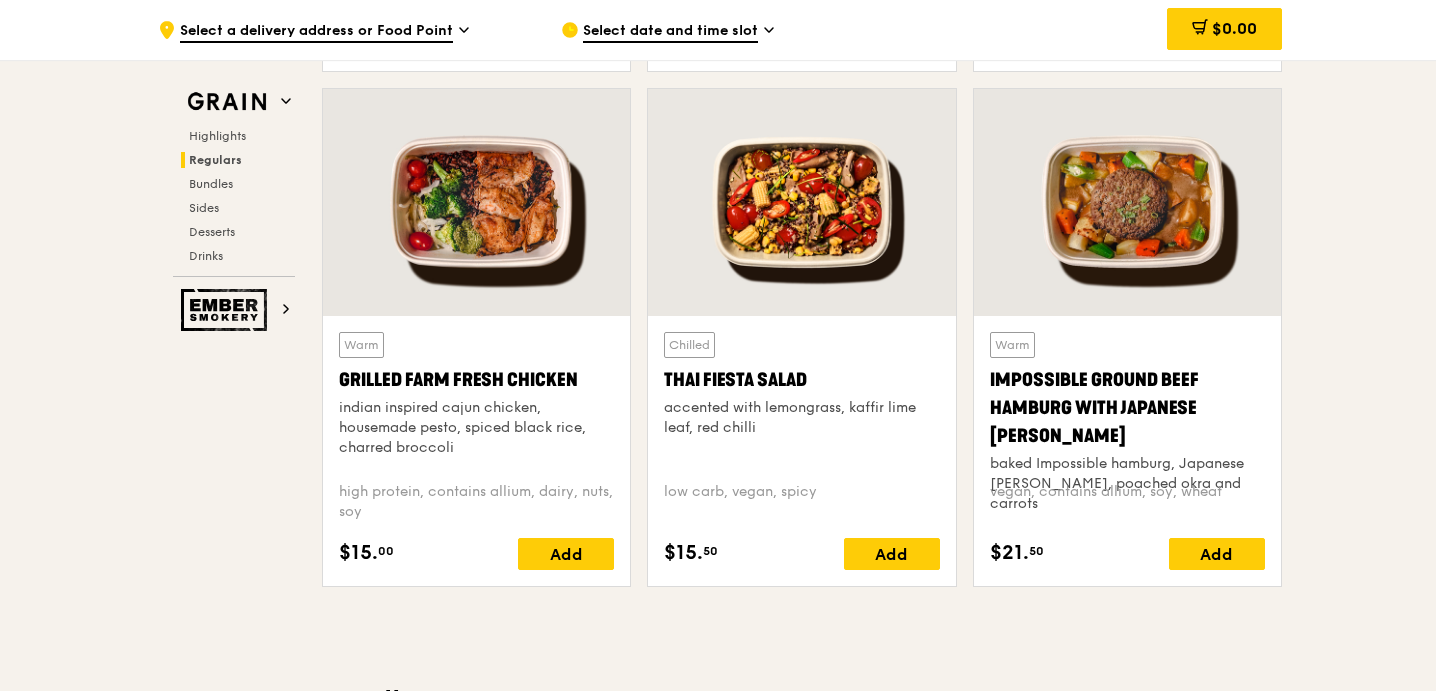 click at bounding box center [476, 202] 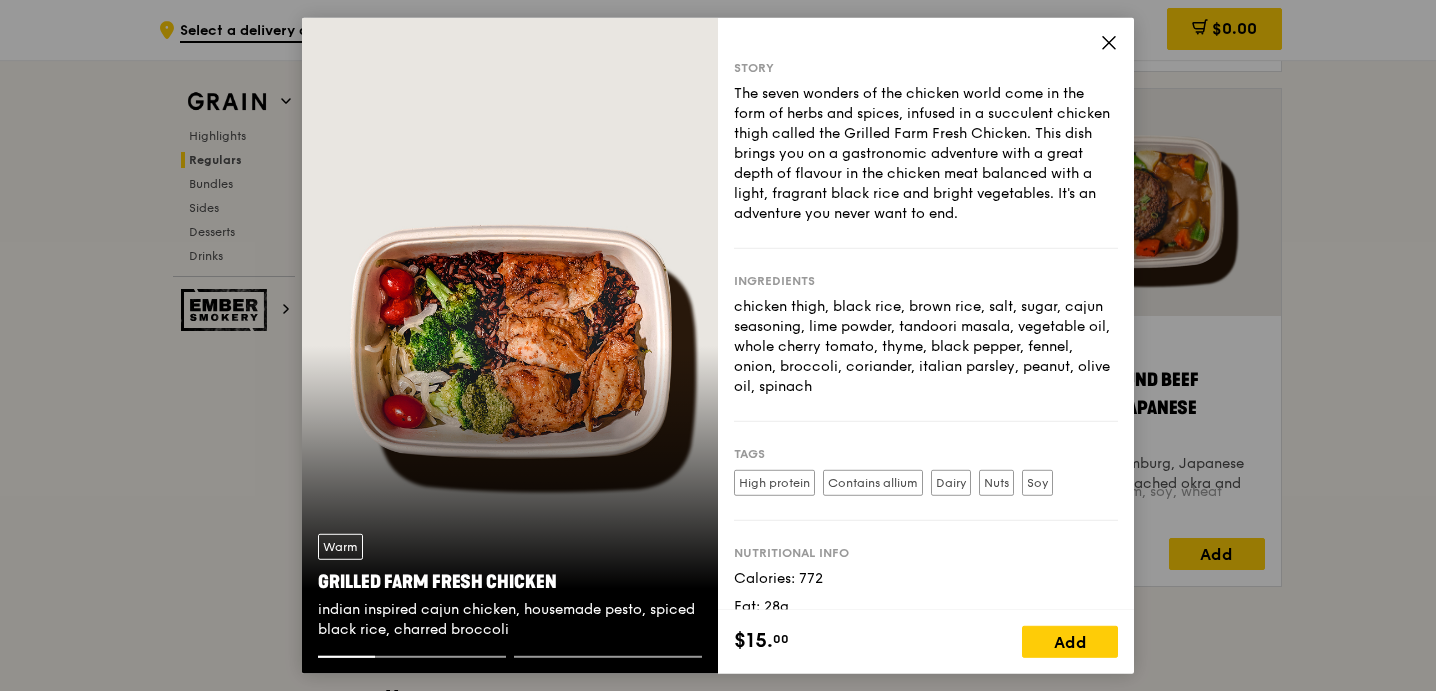 click 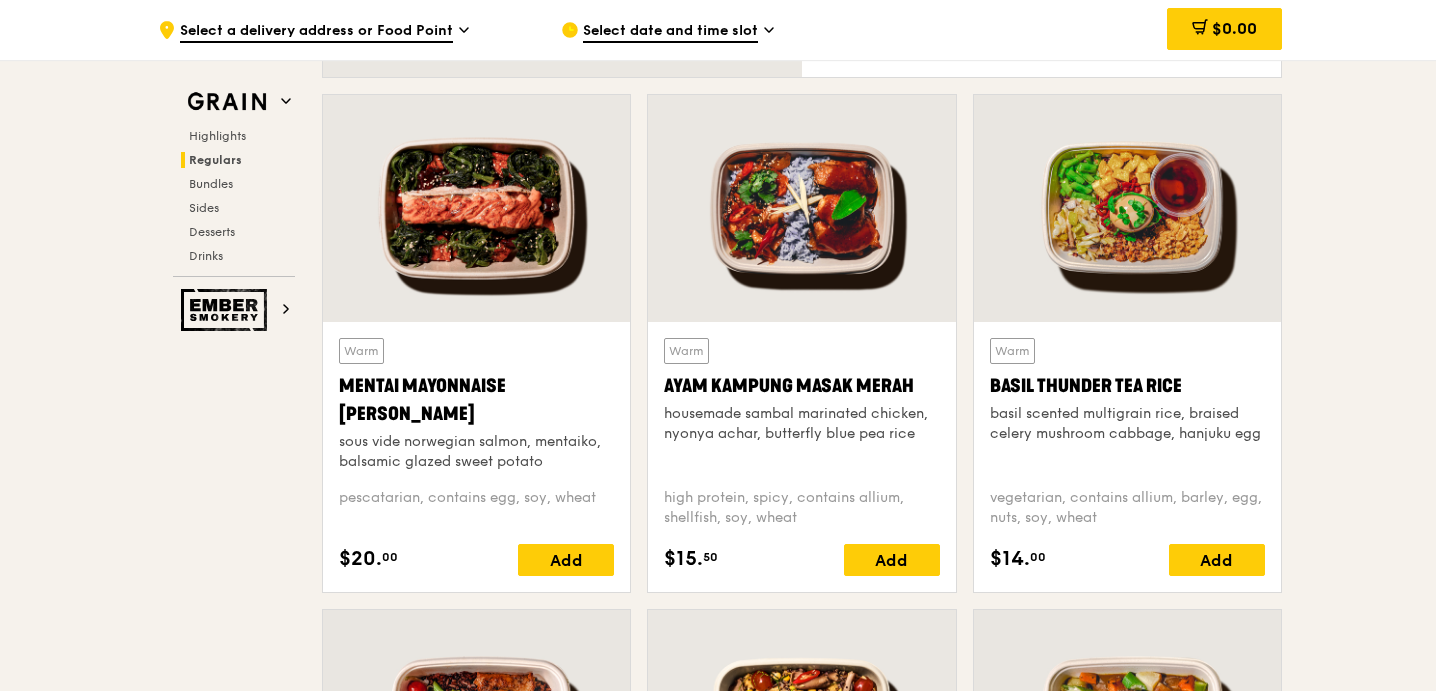 scroll, scrollTop: 1748, scrollLeft: 0, axis: vertical 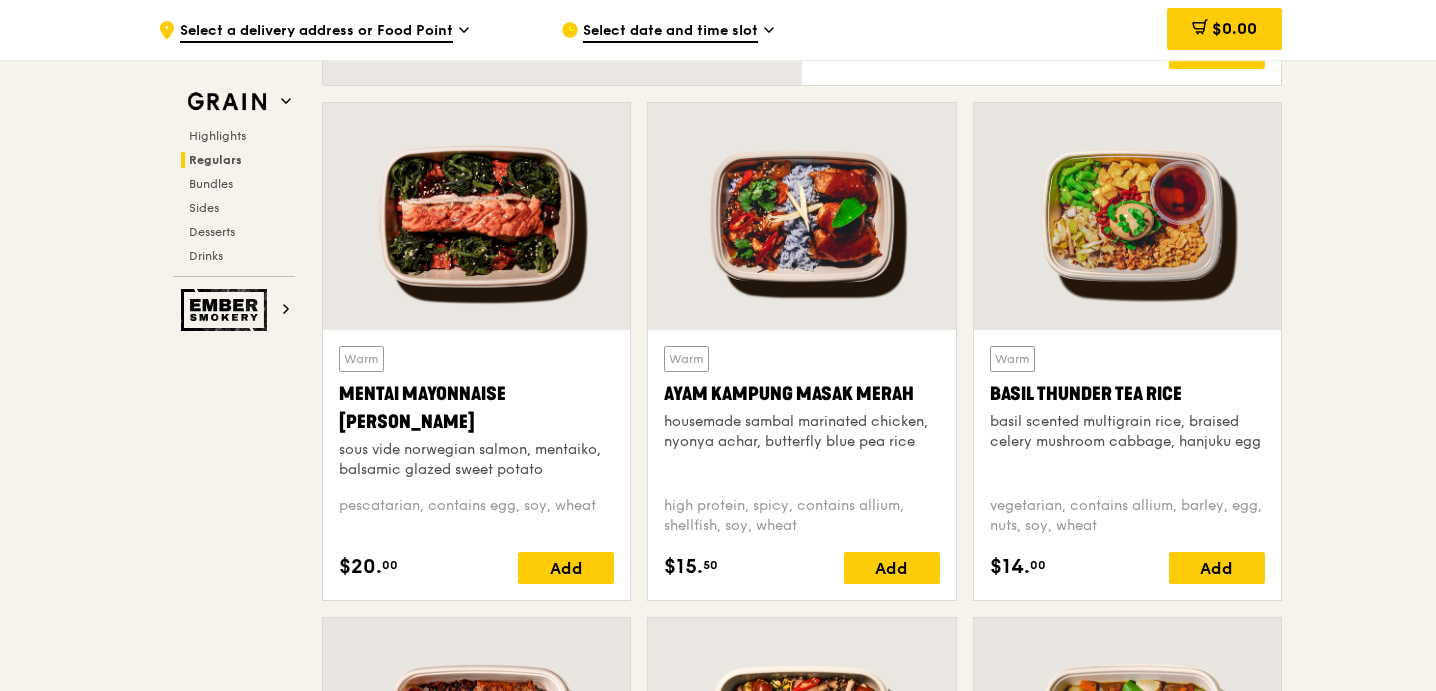 click at bounding box center (1127, 216) 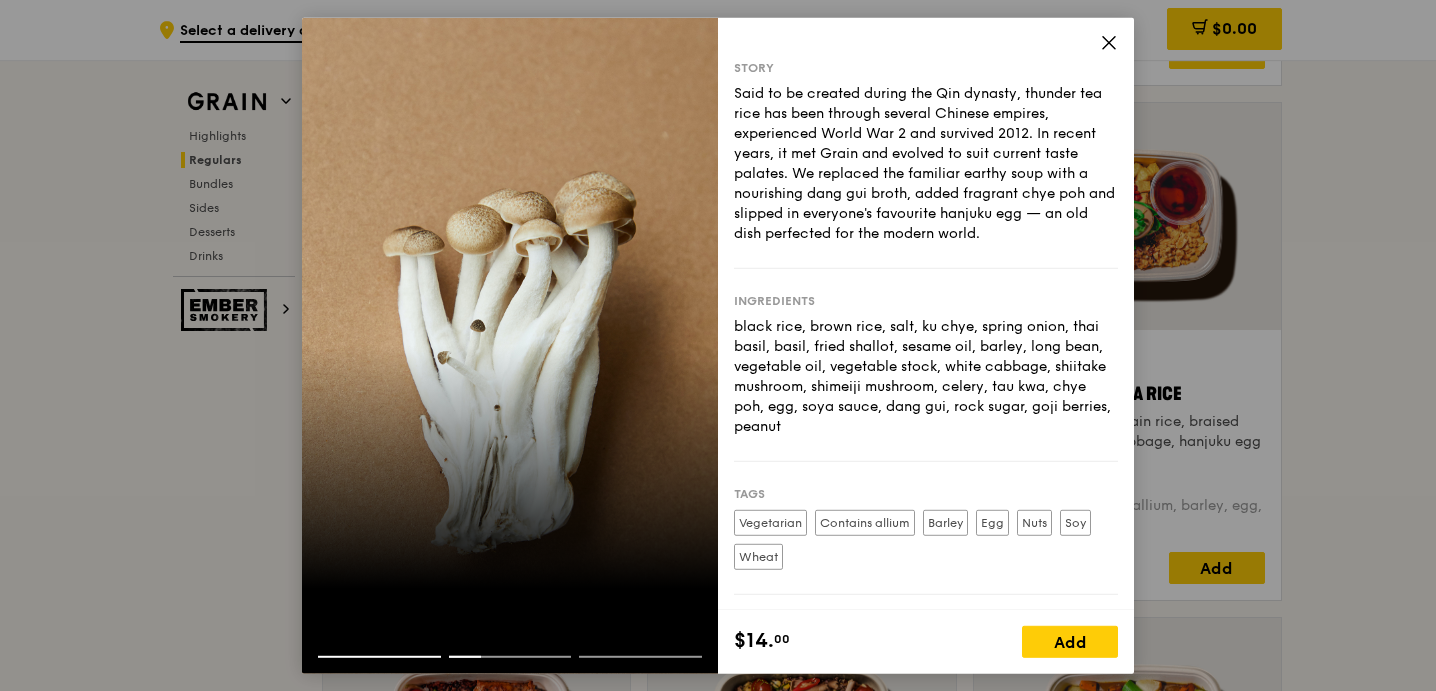 click 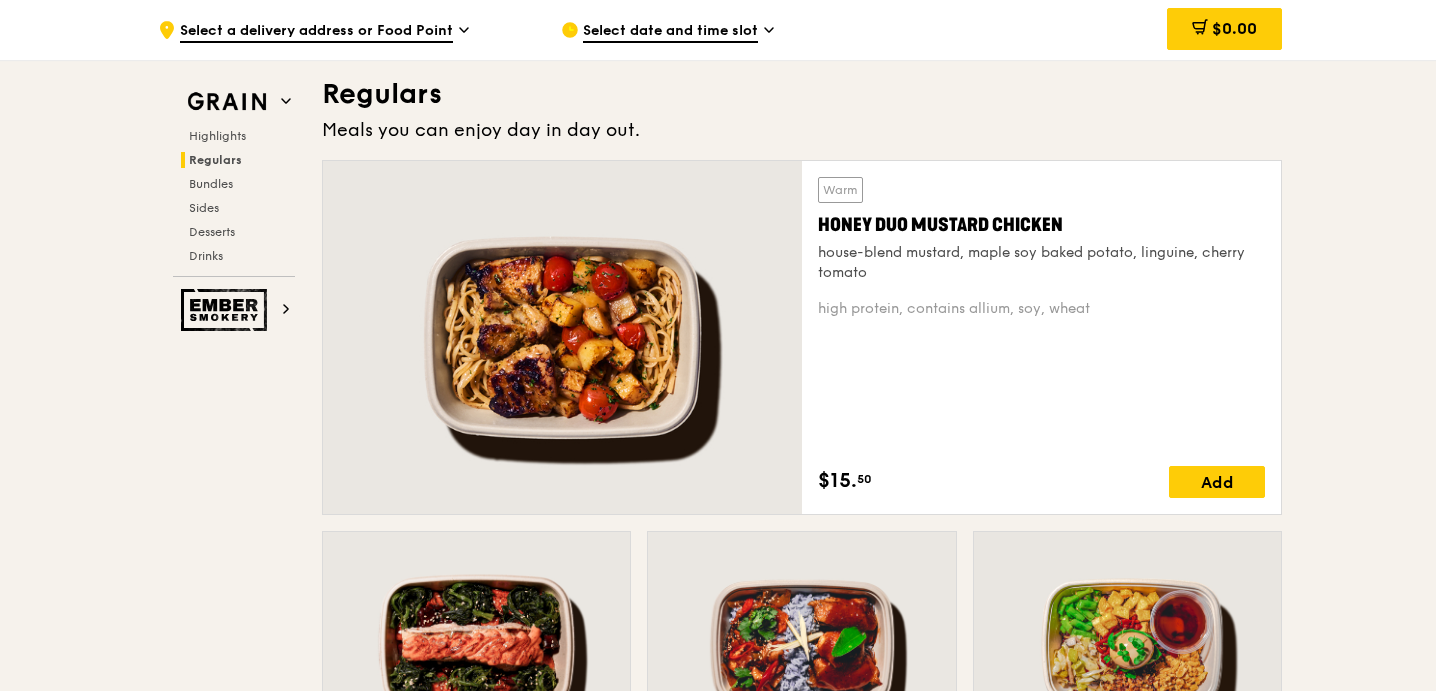 scroll, scrollTop: 1280, scrollLeft: 0, axis: vertical 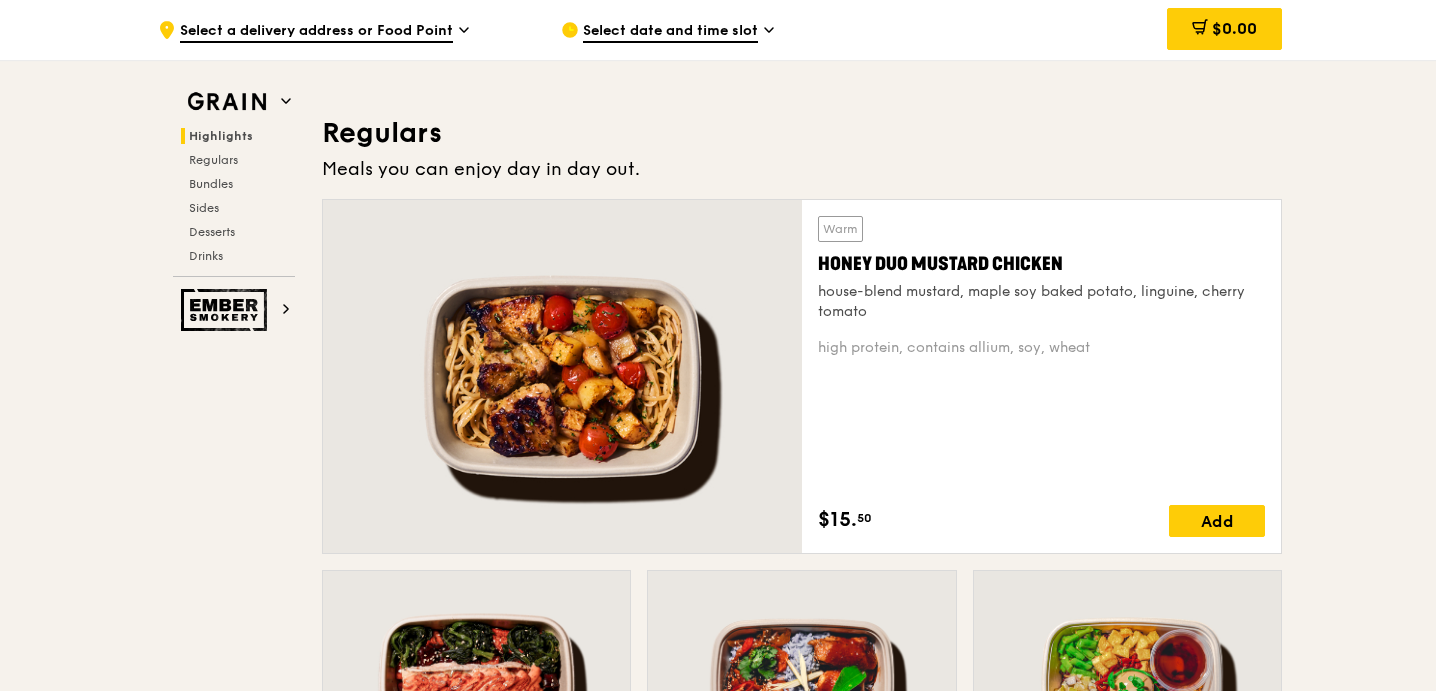 click at bounding box center (562, 376) 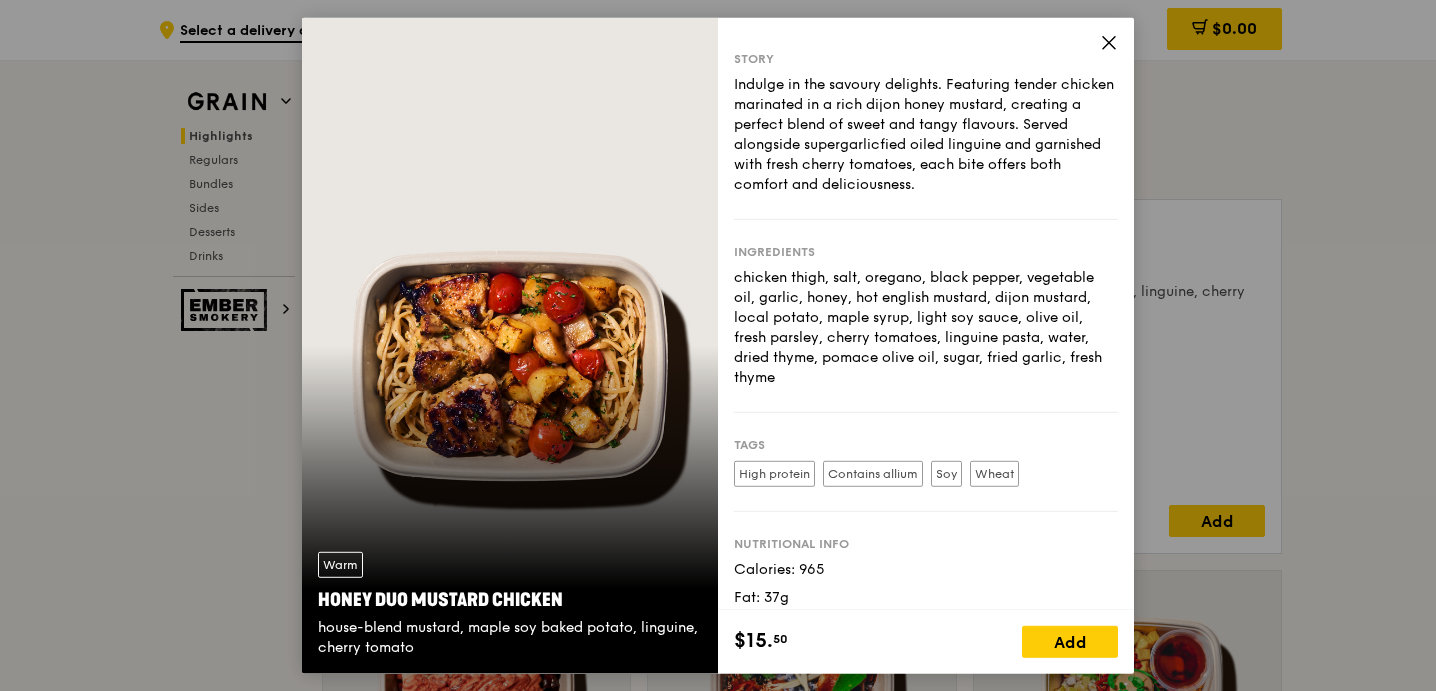 scroll, scrollTop: 0, scrollLeft: 0, axis: both 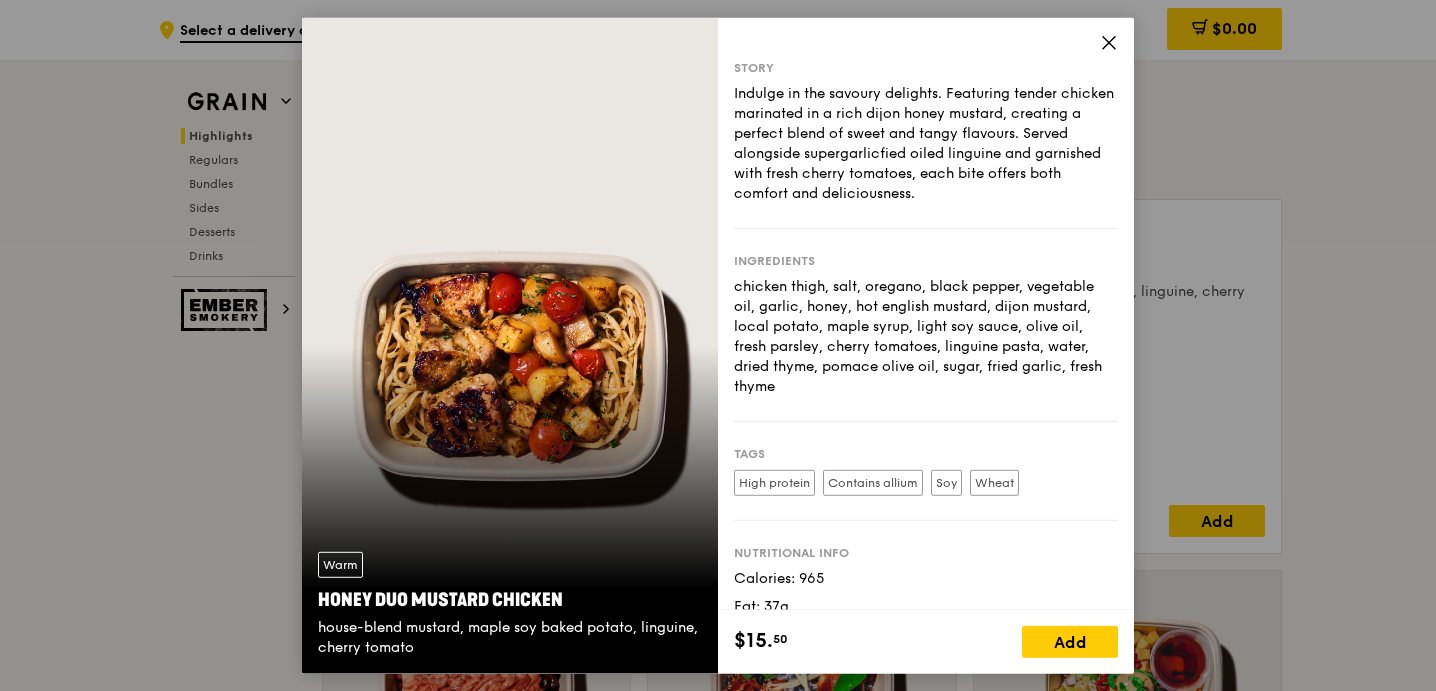 click 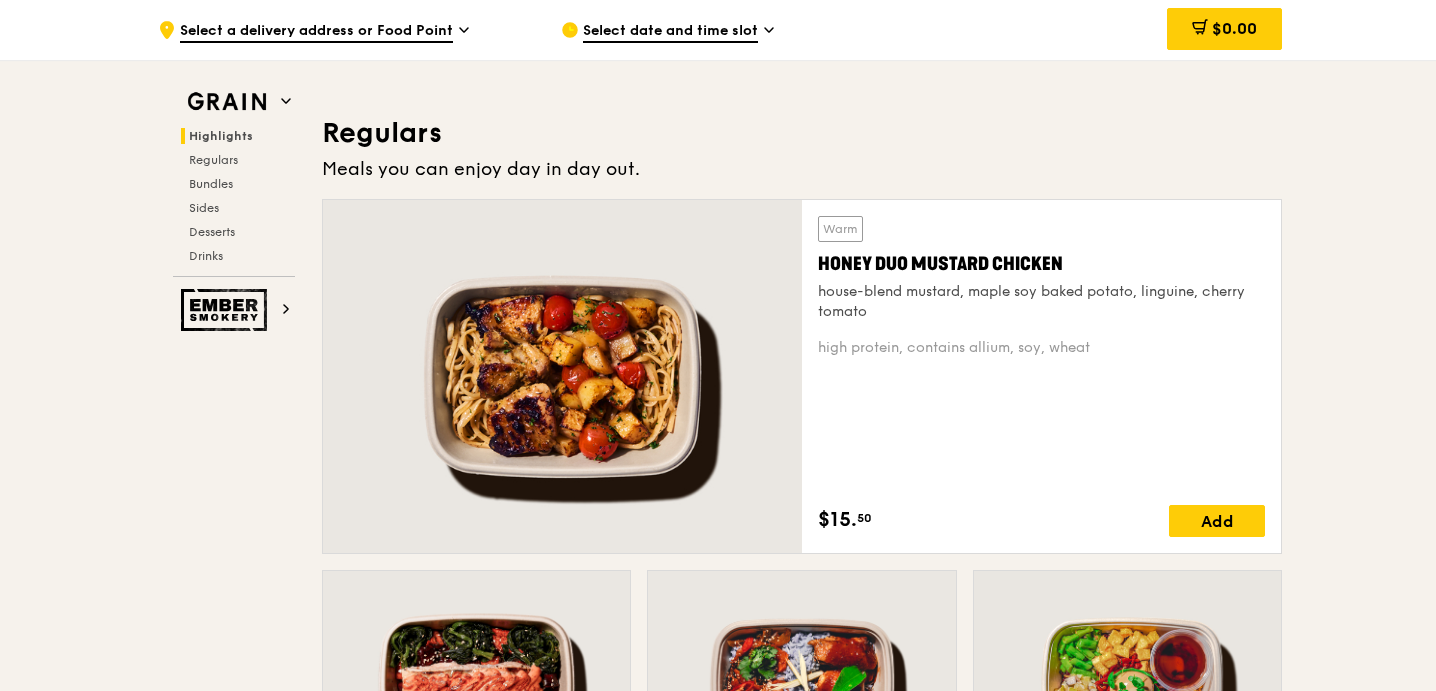 click on "Honey Duo Mustard Chicken" at bounding box center (1041, 264) 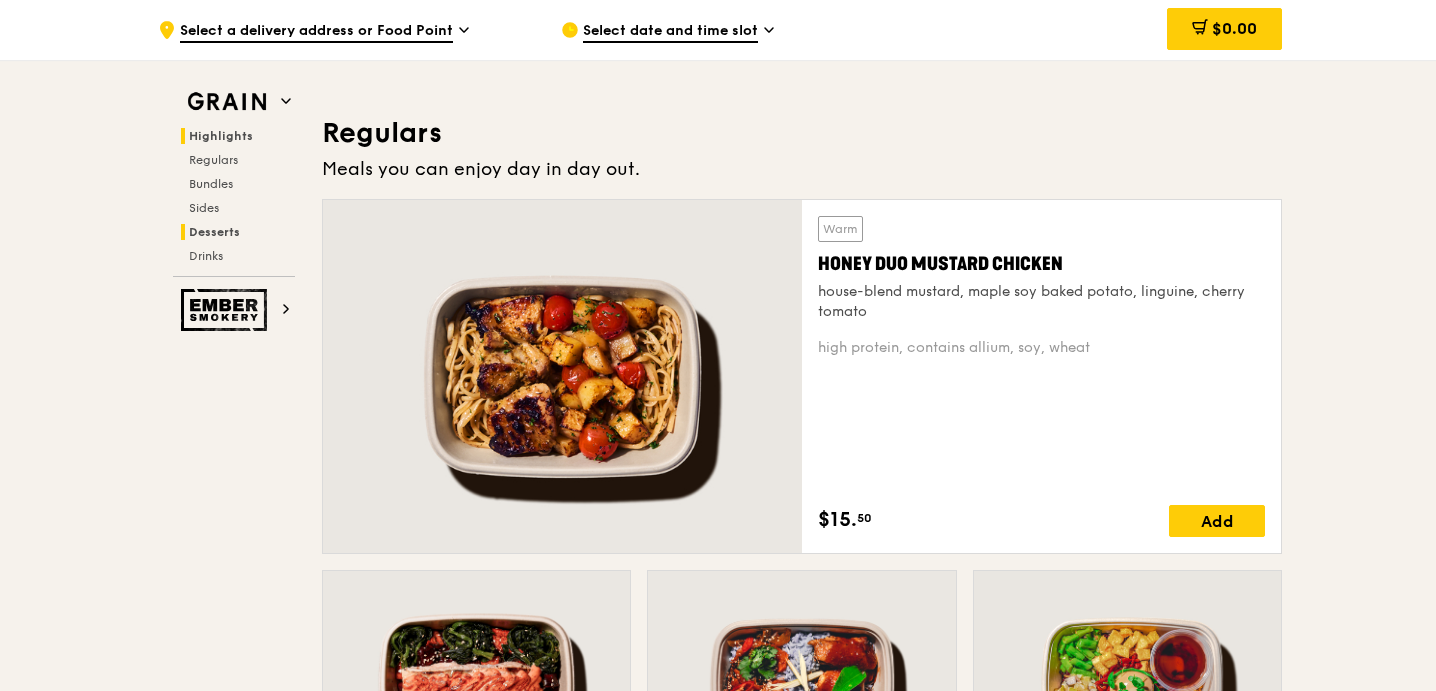 click on "Desserts" at bounding box center (214, 232) 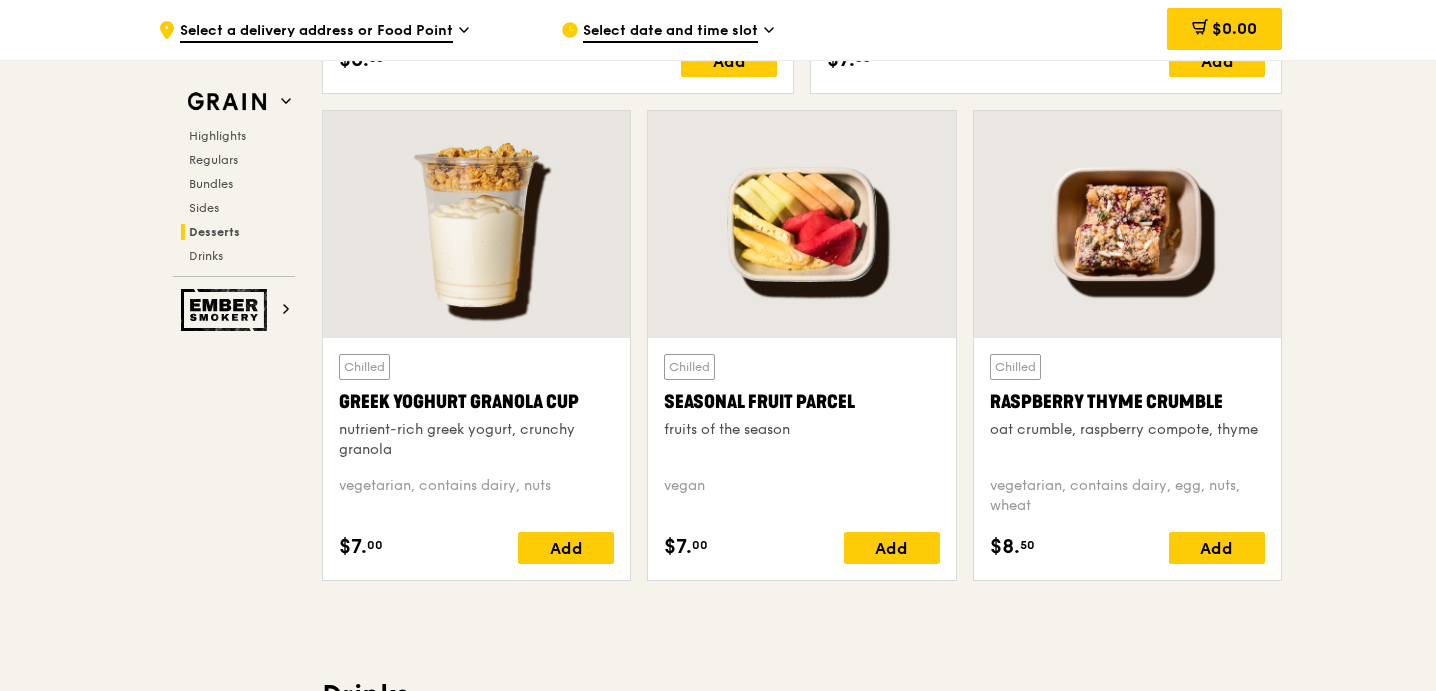 scroll, scrollTop: 6341, scrollLeft: 0, axis: vertical 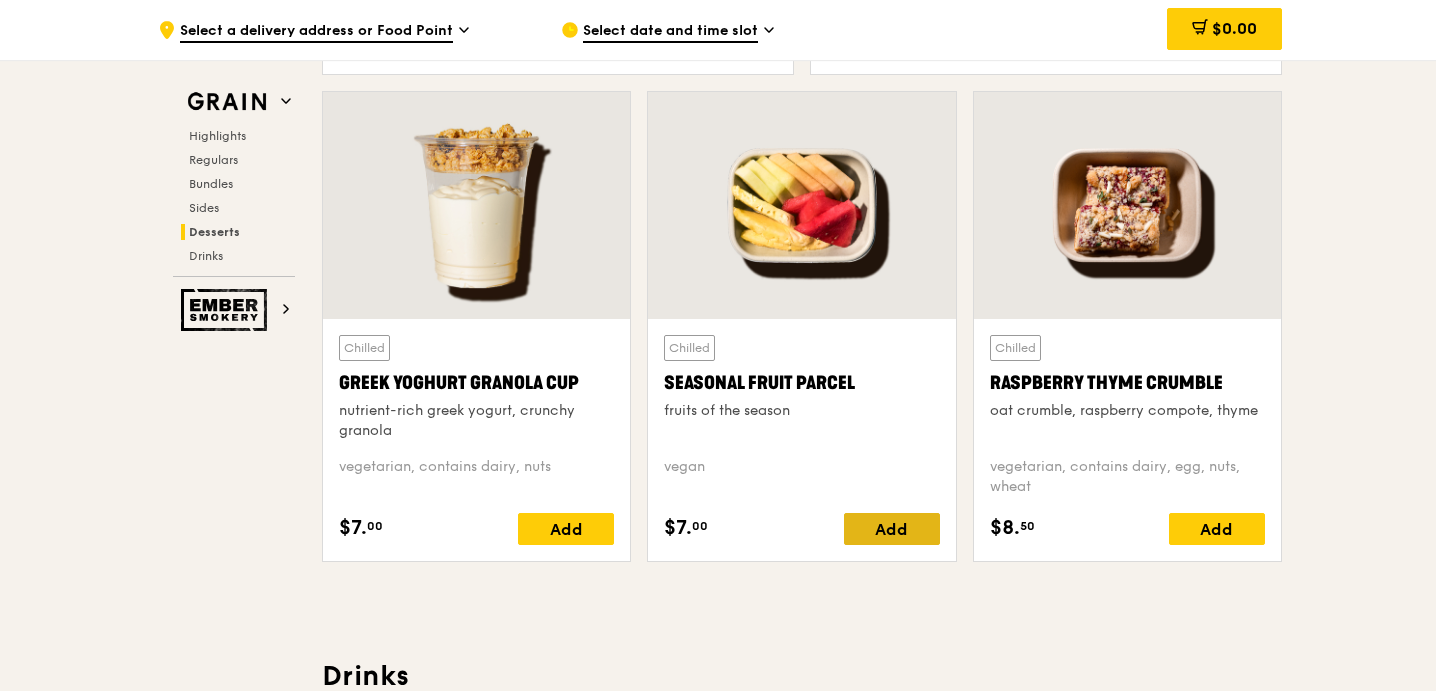 click on "Add" at bounding box center (892, 529) 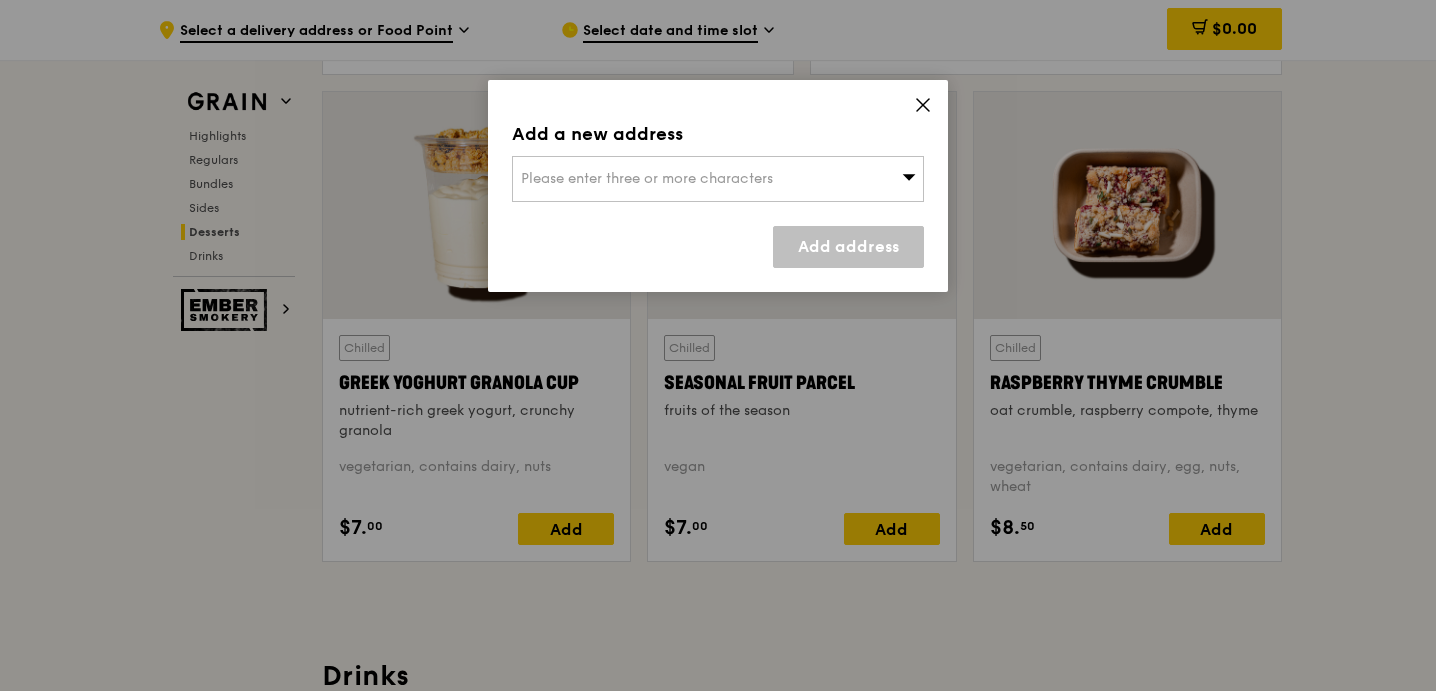 click 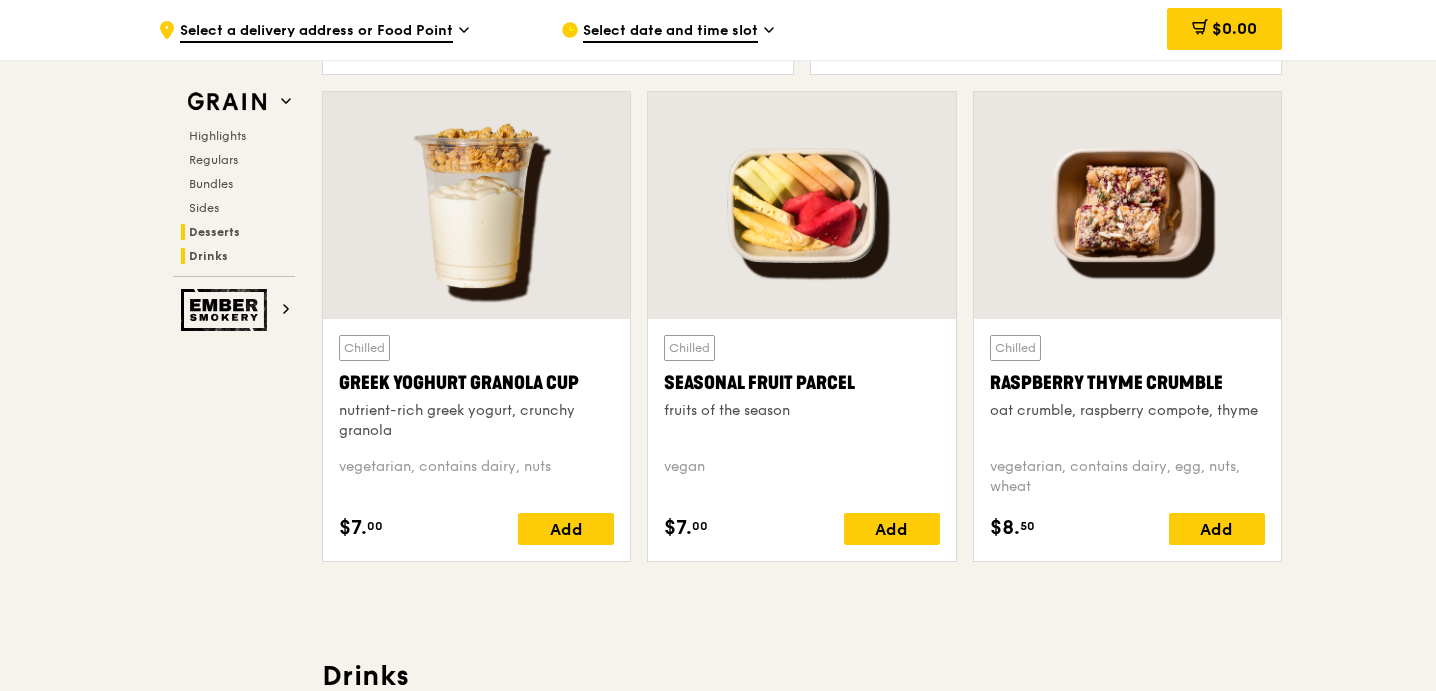 click on "Drinks" at bounding box center [208, 256] 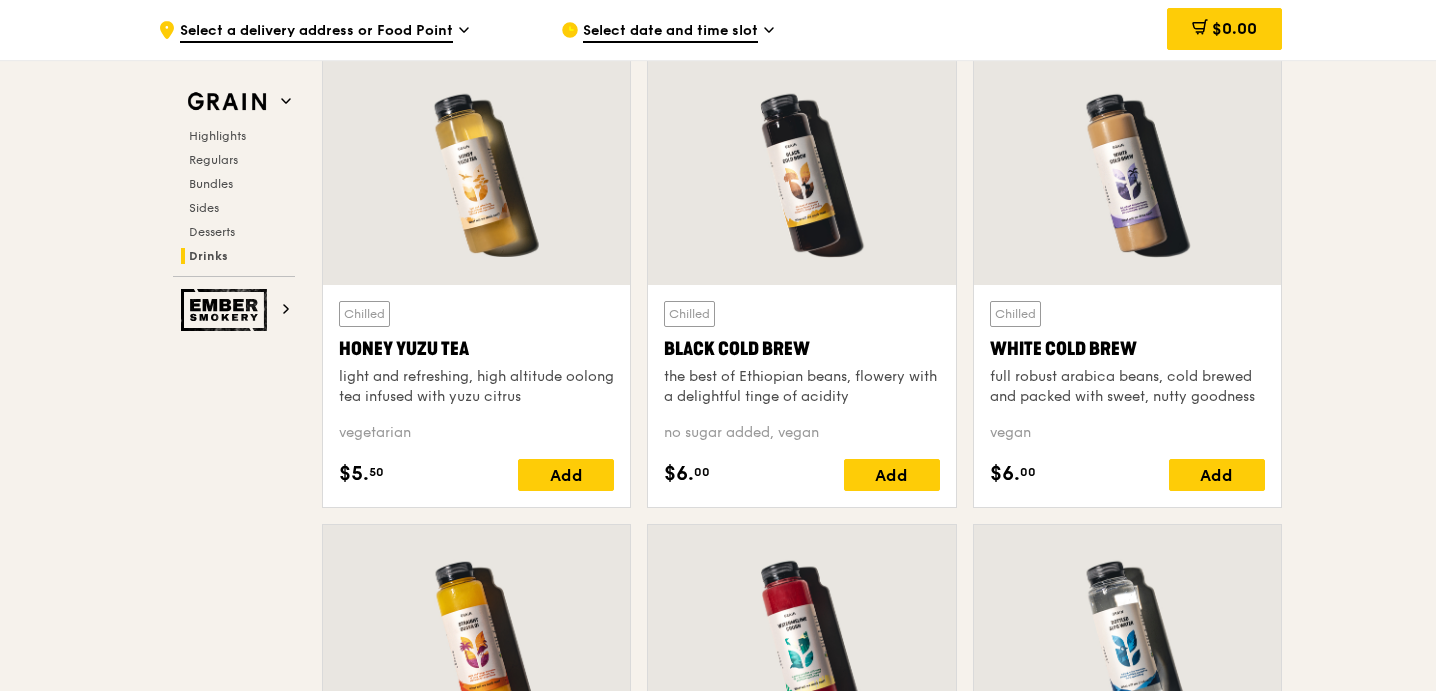 scroll, scrollTop: 7495, scrollLeft: 0, axis: vertical 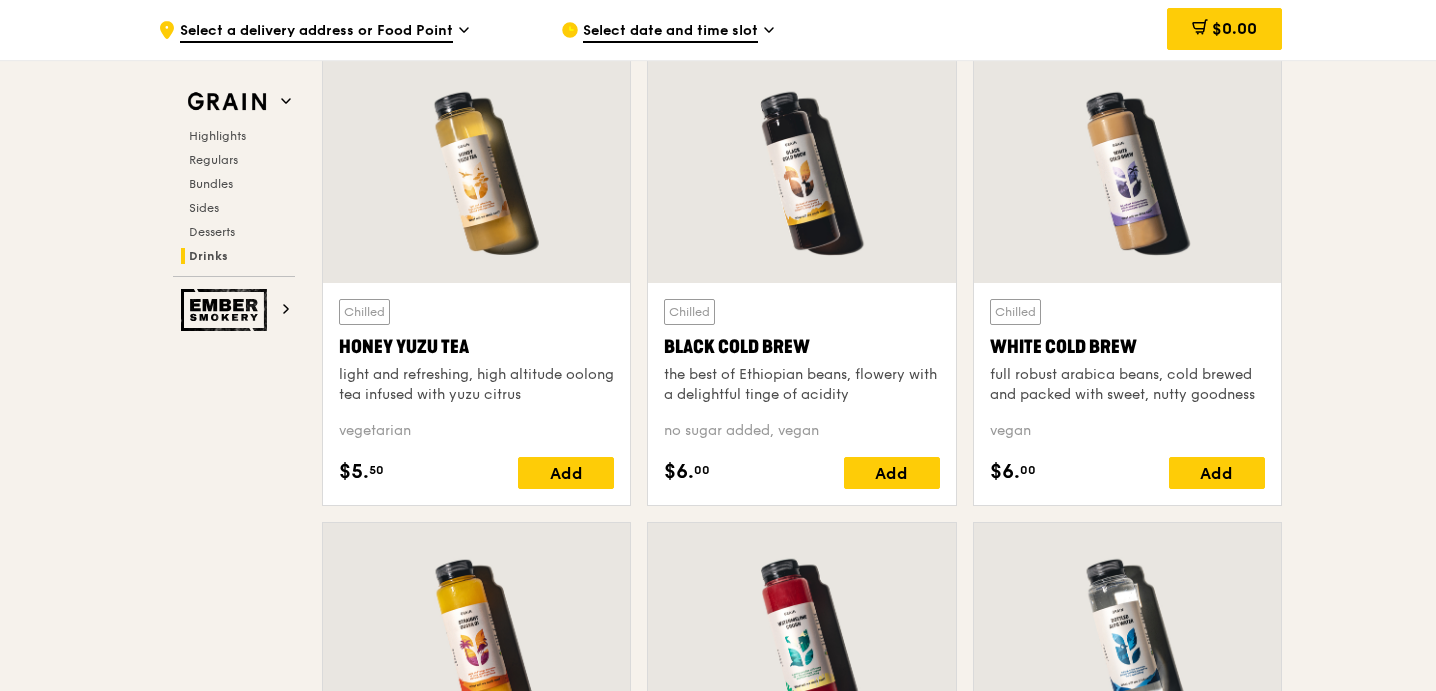 click on ".cls-1 {
fill: none;
stroke: #fff;
stroke-linecap: round;
stroke-linejoin: round;
stroke-width: 1.5px;
}
.cls-2 {
fill: #fecc07;
}
.cls-2, .cls-3 {
stroke-width: 0px;
}
.cls-3 {
fill: #fff;
fill-rule: evenodd;
}
Select a delivery address or Food Point
Select date and time slot
$0.00
Grain
Highlights
Regulars
Bundles
Sides
Desserts
Drinks
Ember Smokery
New in the hood Some of our meals have been ousted from the neighbourhood by a new gang of even tastier dishes. They are like our long lost friends all grown up — familiar, but better travelled with fresh stories to tell. Go say hello.
Highlights
Warm
Marinara Fish Pasta
$16." at bounding box center [718, -3213] 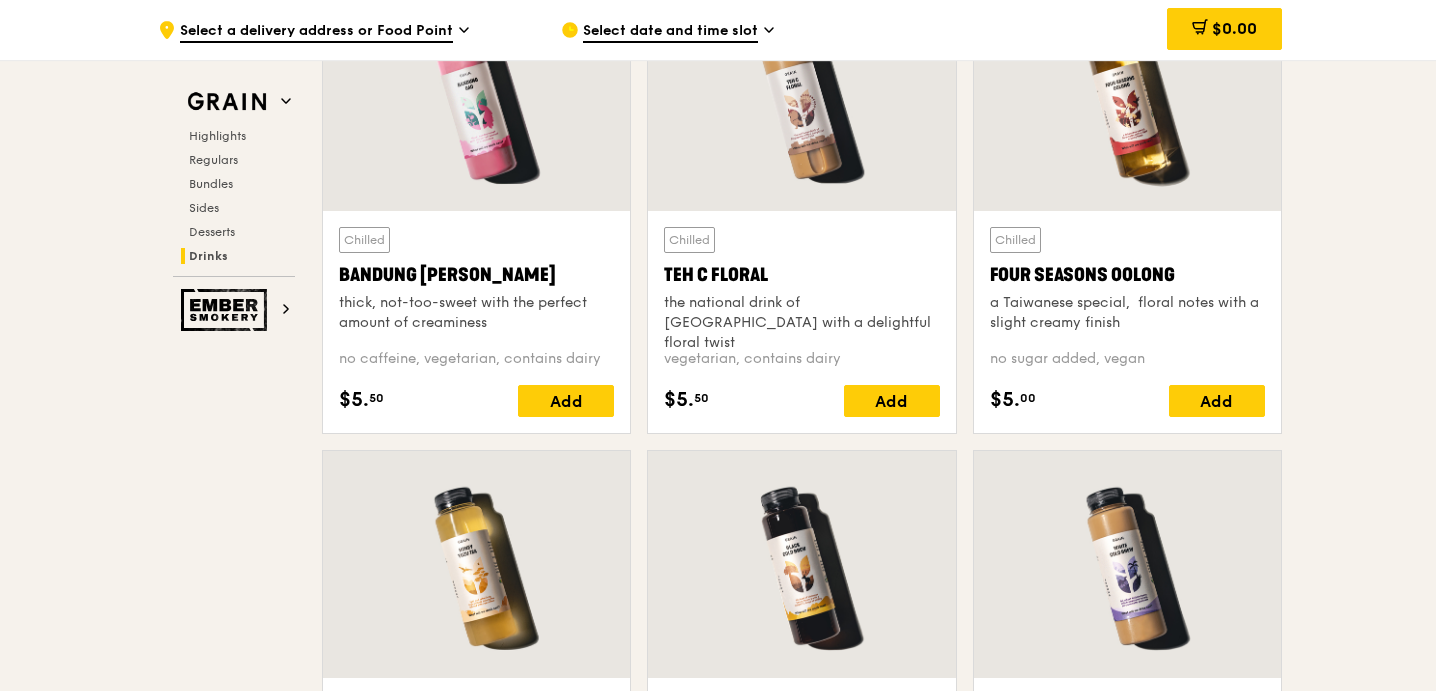 scroll, scrollTop: 7099, scrollLeft: 0, axis: vertical 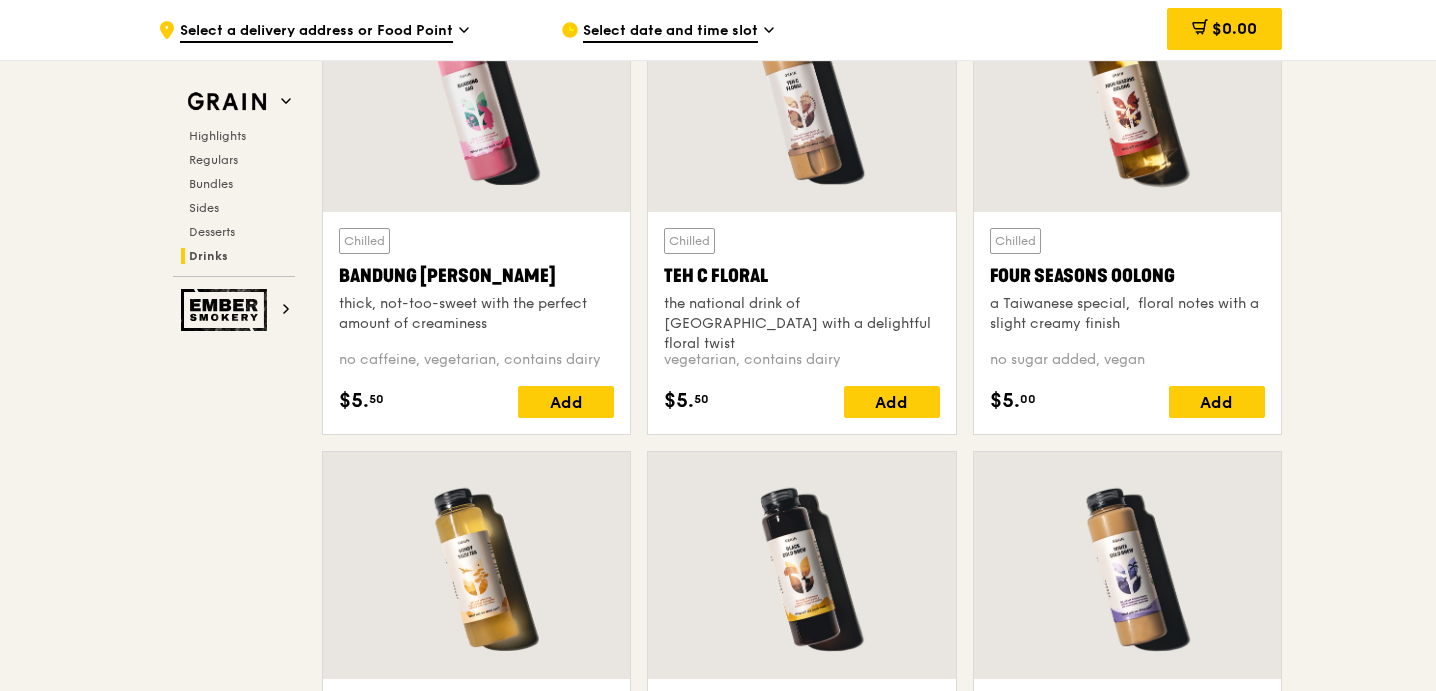 click on "Grain
Highlights
Regulars
Bundles
Sides
Desserts
Drinks
Ember Smokery
New in the hood Some of our meals have been ousted from the neighbourhood by a new gang of even tastier dishes. They are like our long lost friends all grown up — familiar, but better travelled with fresh stories to tell. Go say hello.
Highlights
Weekly rotating dishes inspired by flavours from around the world.
Warm
Marinara Fish Pasta
oven-baked dory, onion and fennel-infused tomato sauce, linguine
pescatarian, contains allium, dairy, nuts, wheat
$16.
00
Add
Warm
Tricolour Capsicum Charred Cabbage
sanshoku steamed rice, tricolour capsicum, levantine hummus, [PERSON_NAME]
vegan, contains soy
$15.
50
Add
Regulars
Meals you can enjoy day in day out.
$15." at bounding box center (718, -2787) 